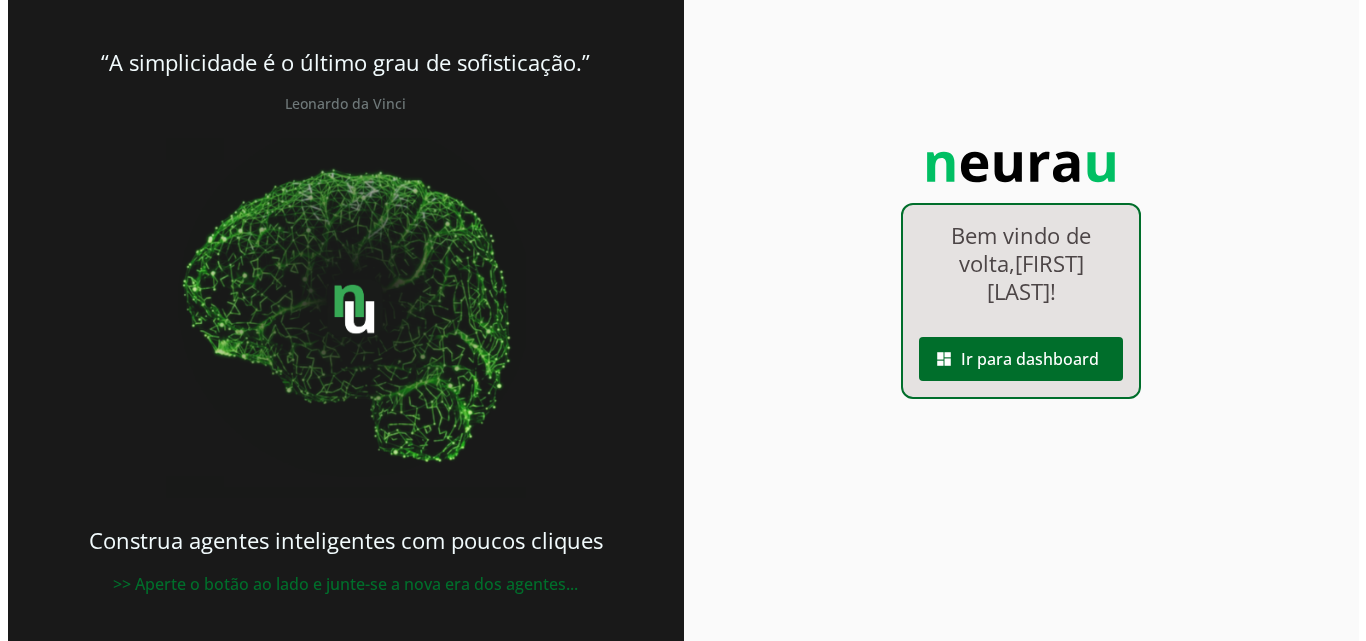 scroll, scrollTop: 0, scrollLeft: 0, axis: both 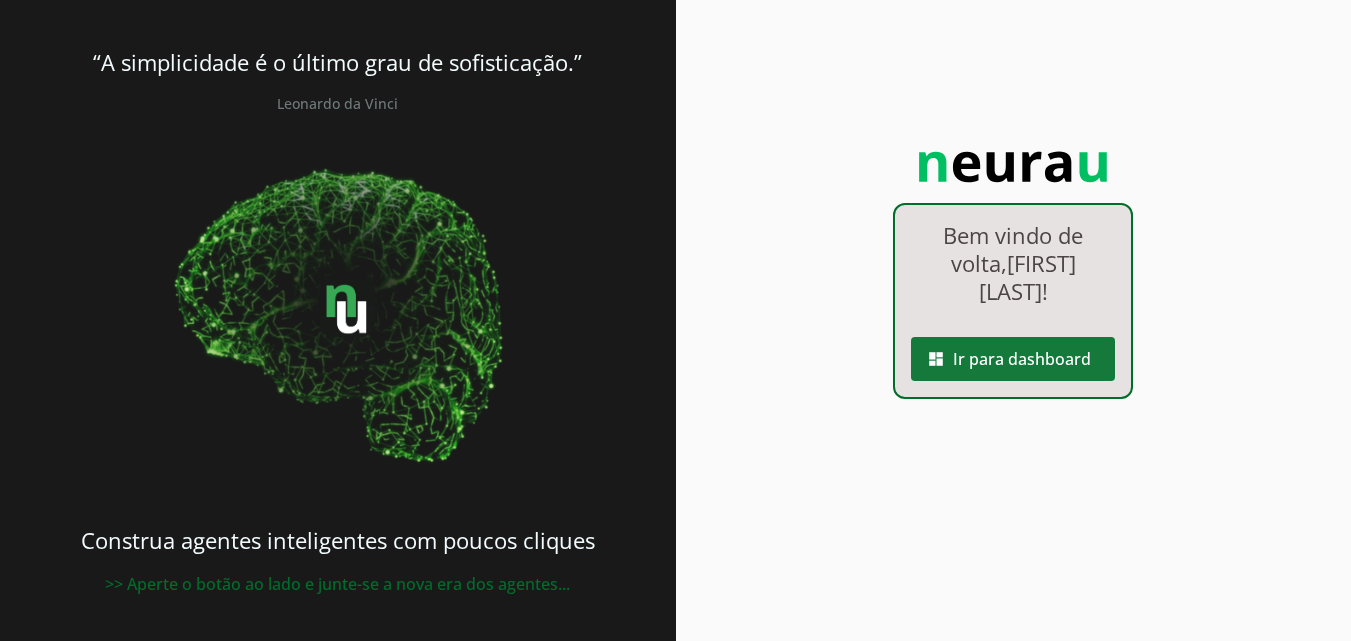 click at bounding box center (1013, 359) 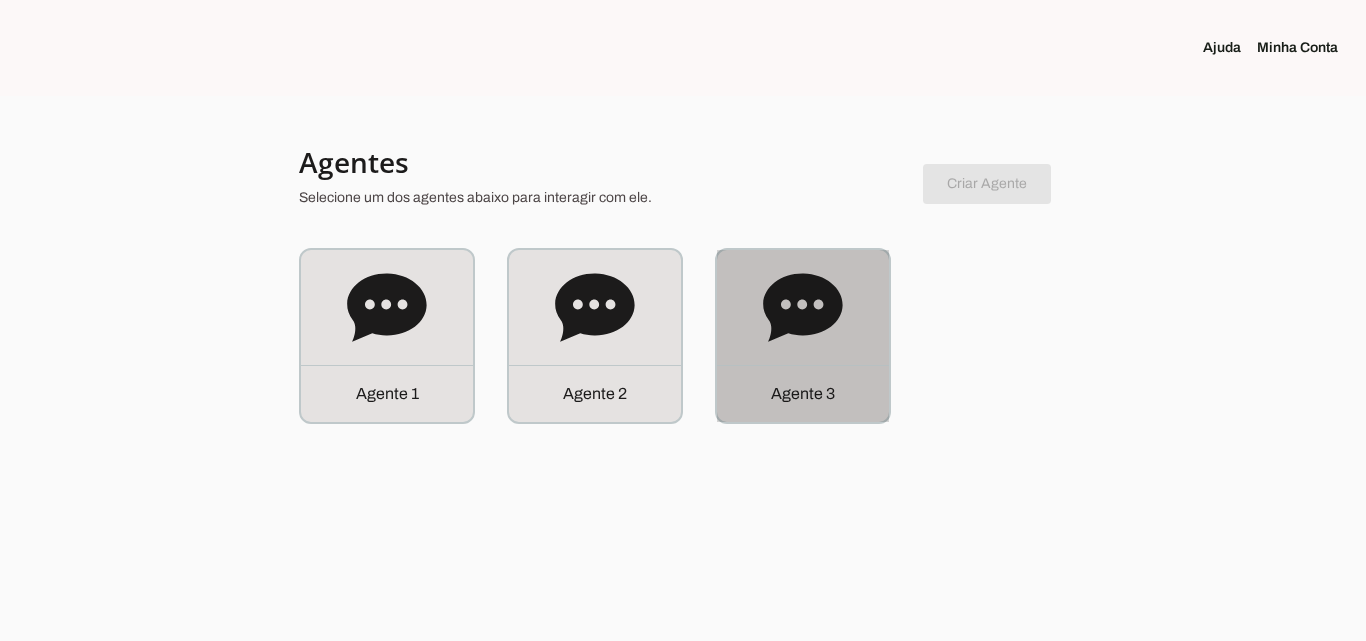 click on "Agente 3" 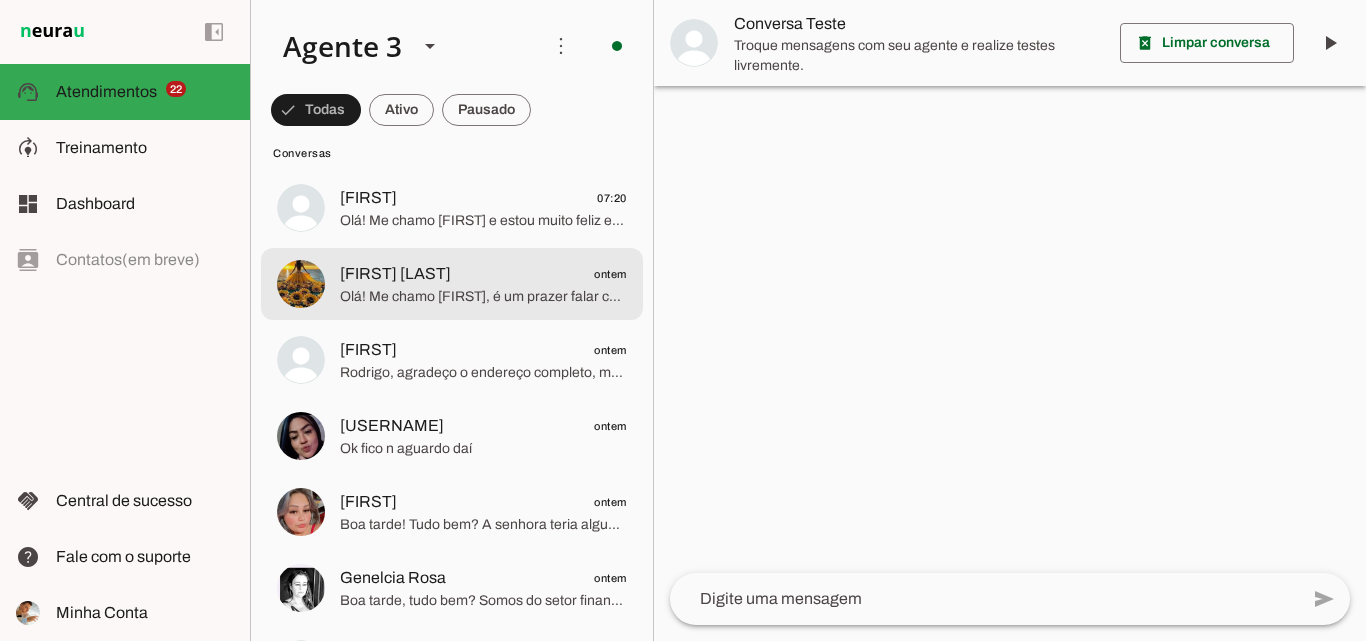 scroll, scrollTop: 1800, scrollLeft: 0, axis: vertical 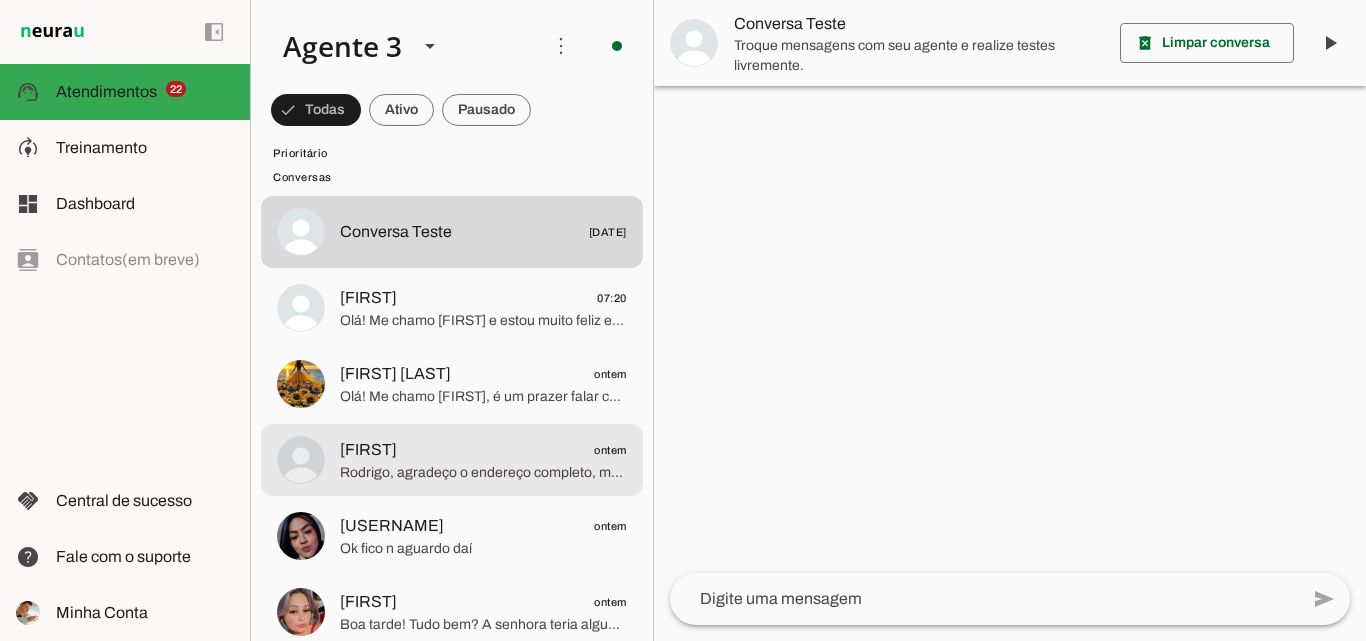 click on "[FIRST]
[DATE]" 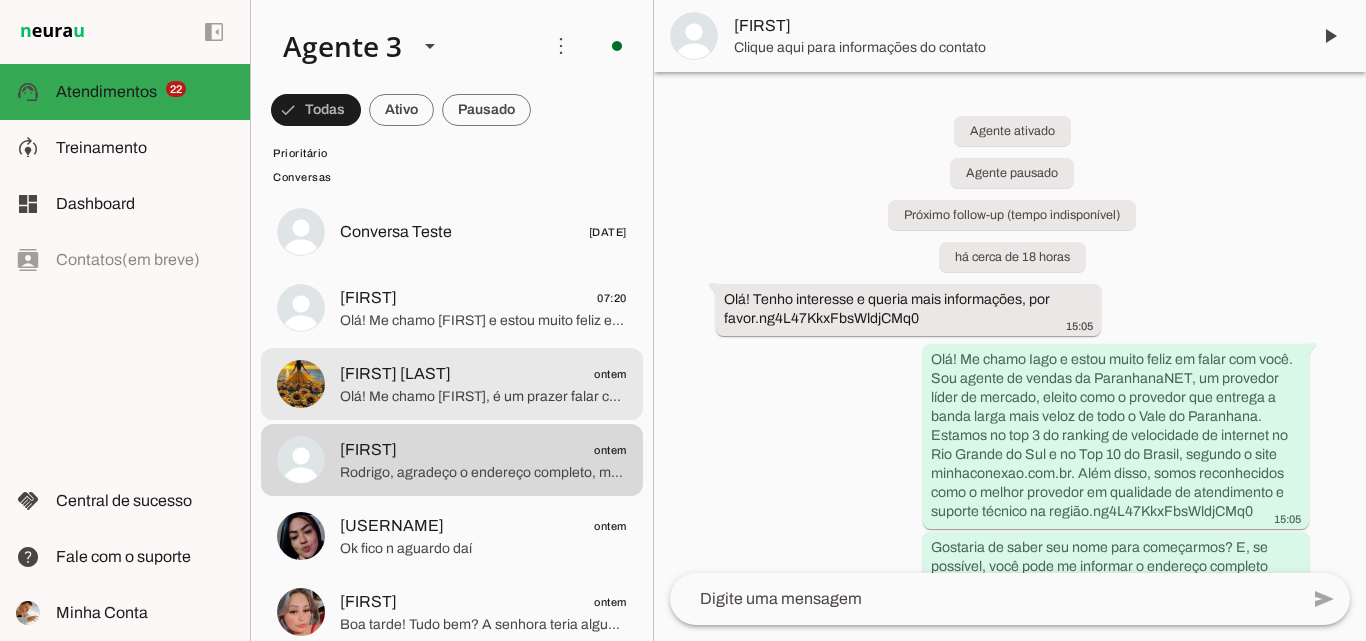 click on "[FIRST] [LAST]
[TIME_REFERENCE]
Olá! Me chamo [FIRST], é um prazer falar com você. A ParanhanaNET é líder de mercado e reconhecida como o provedor que entrega a banda larga mais rápida de todo o Vale do Paranhana. Estamos no top 3 em velocidade no Rio Grande do Sul e no top 10 do Brasil, segundo o site minhaconexao.com.br. Além disso, somos reconhecidos pelo melhor atendimento e suporte técnico na região.
Antes de falarmos sobre planos e valores, gostaria de entender melhor suas necessidades para indicar a melhor solução para você. Poderia me informar seu endereço completo — rua, número, bairro e cidade? Assim posso verificar a disponibilidade da nossa rede de fibra óptica para o seu local." at bounding box center (452, -1552) 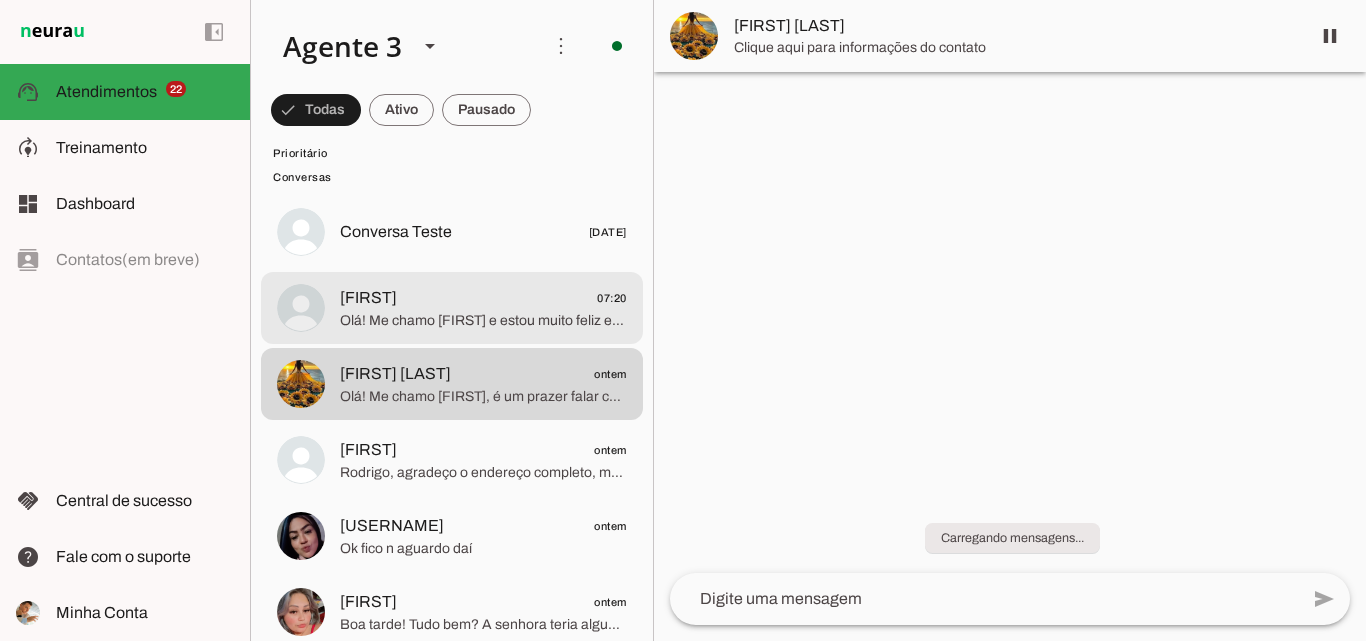 click on "[FIRST]
[TIME]" 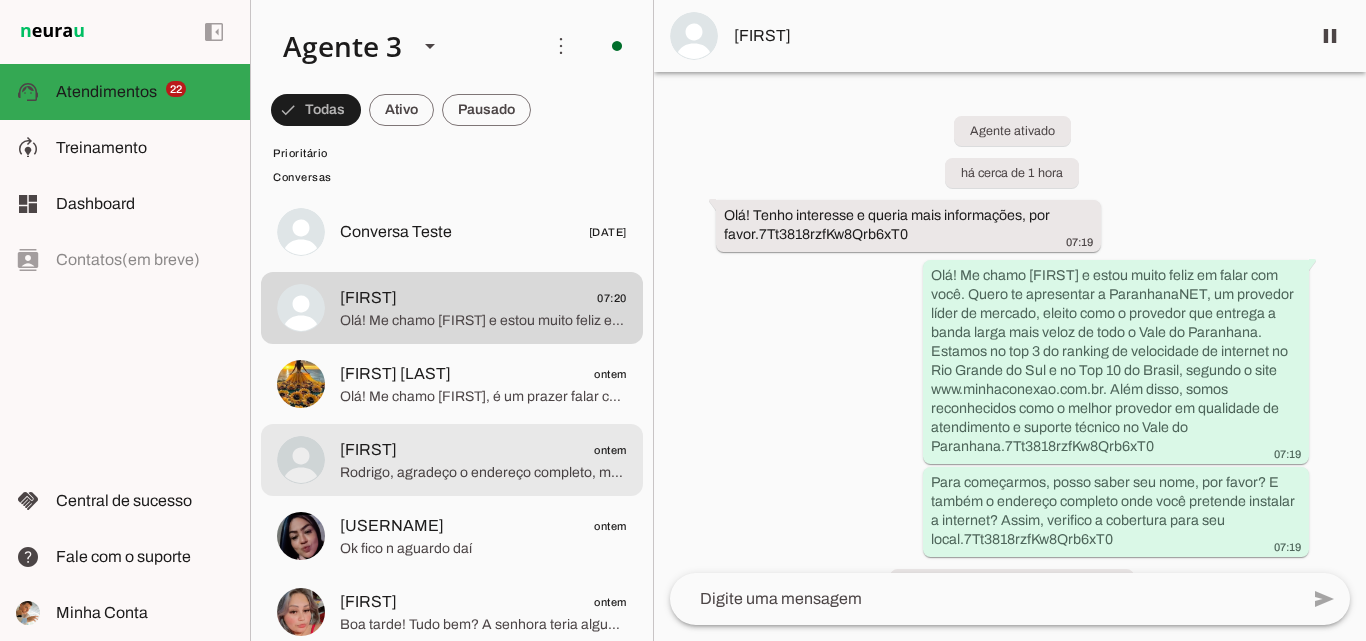 click on "[FIRST]
[DATE]" 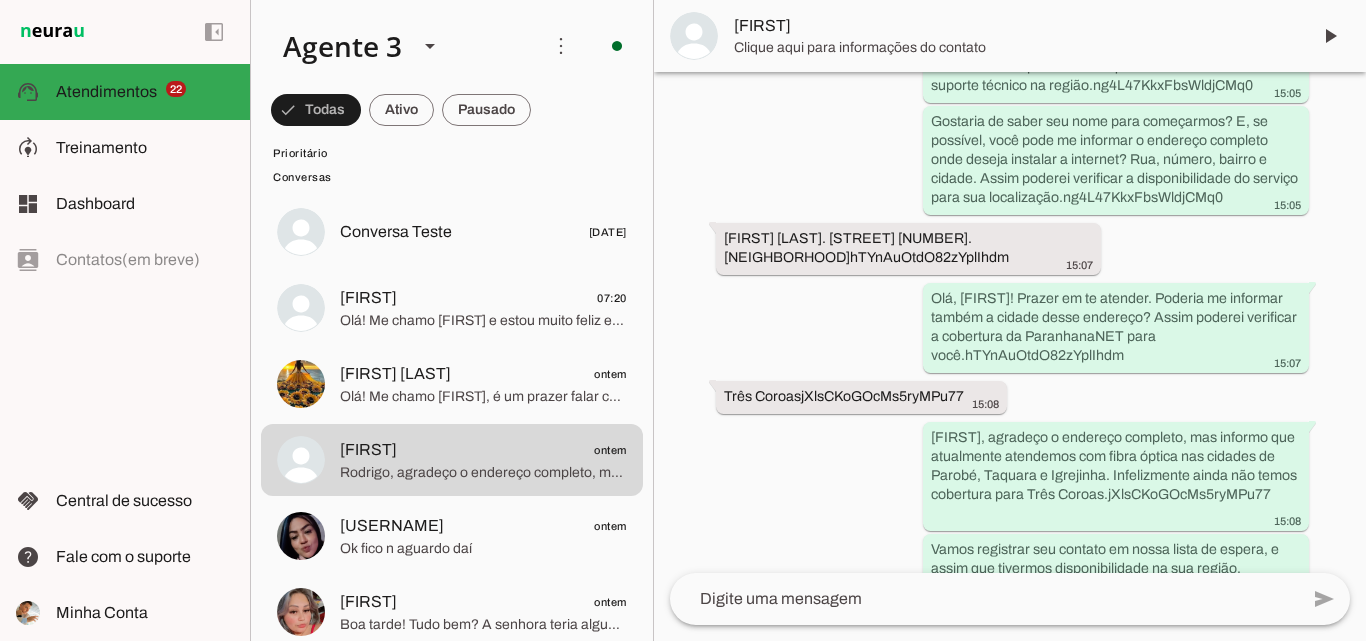 scroll, scrollTop: 530, scrollLeft: 0, axis: vertical 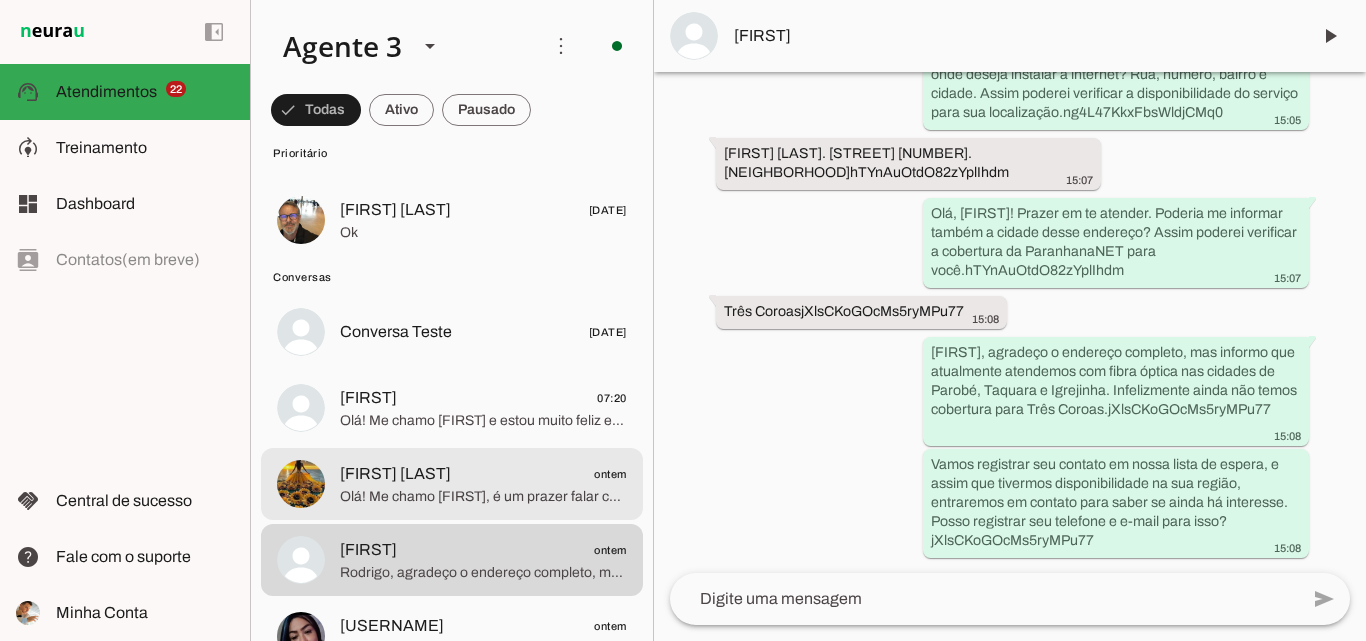 click on "[FIRST] [LAST]
[TIME_REFERENCE]" 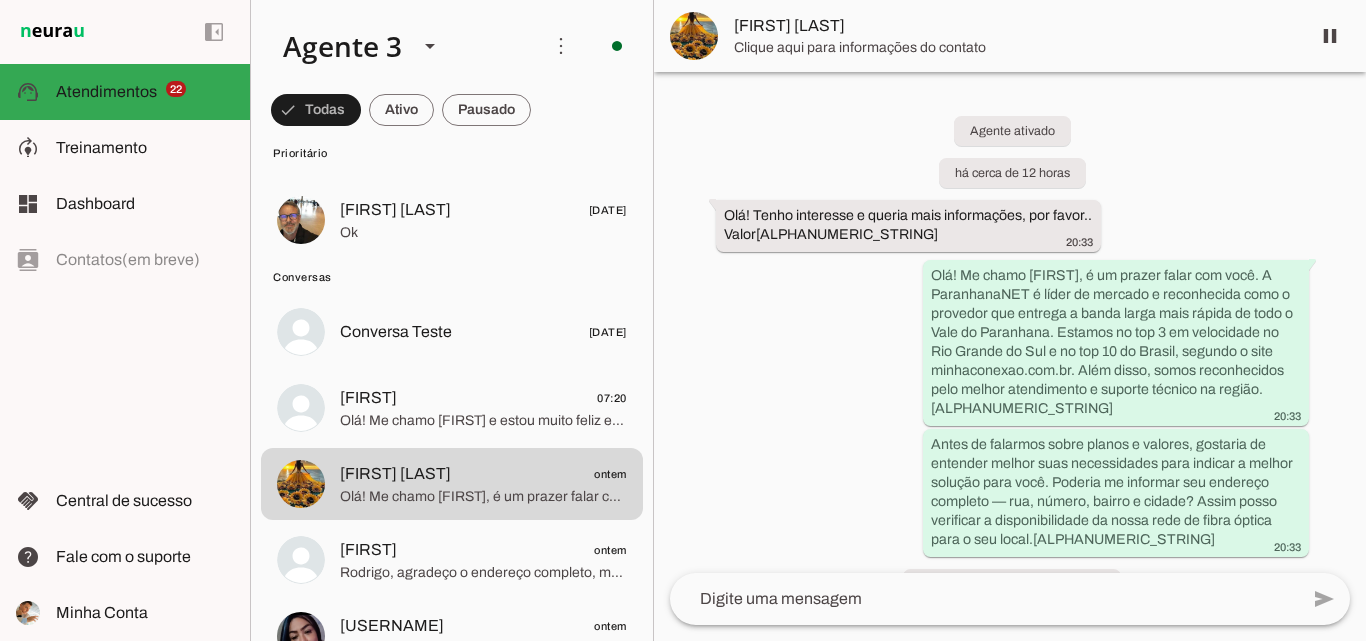 scroll, scrollTop: 46, scrollLeft: 0, axis: vertical 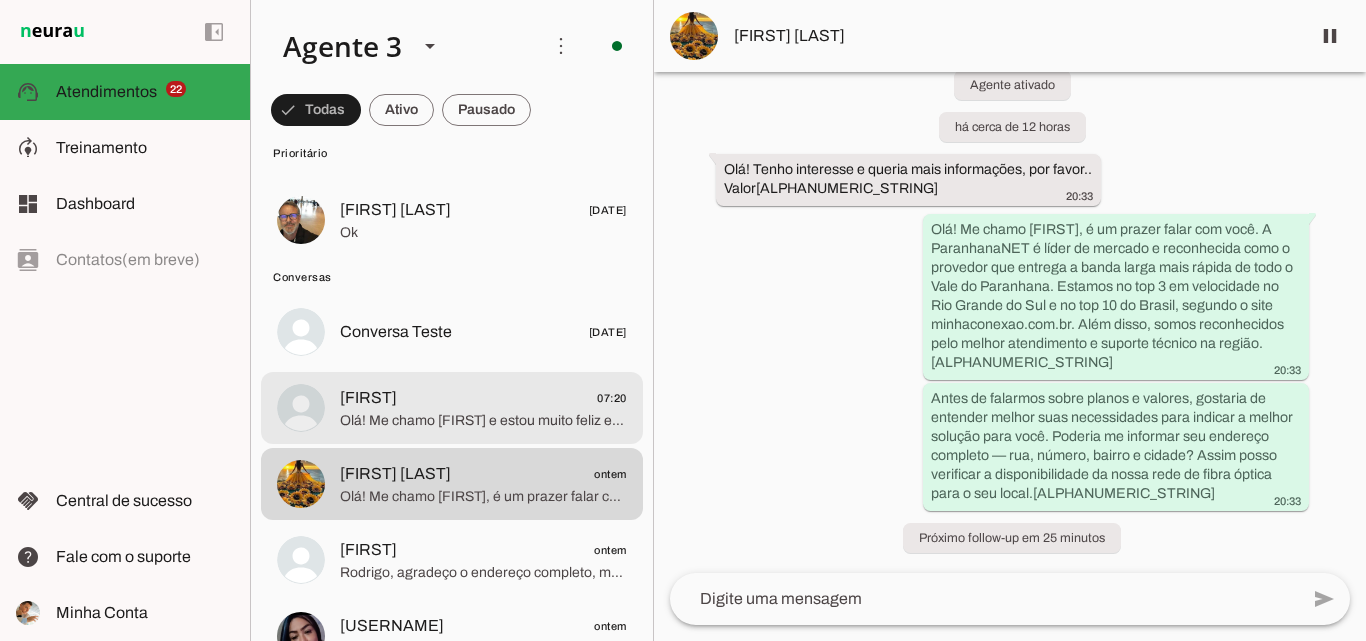 click on "[FIRST]
[TIME]" 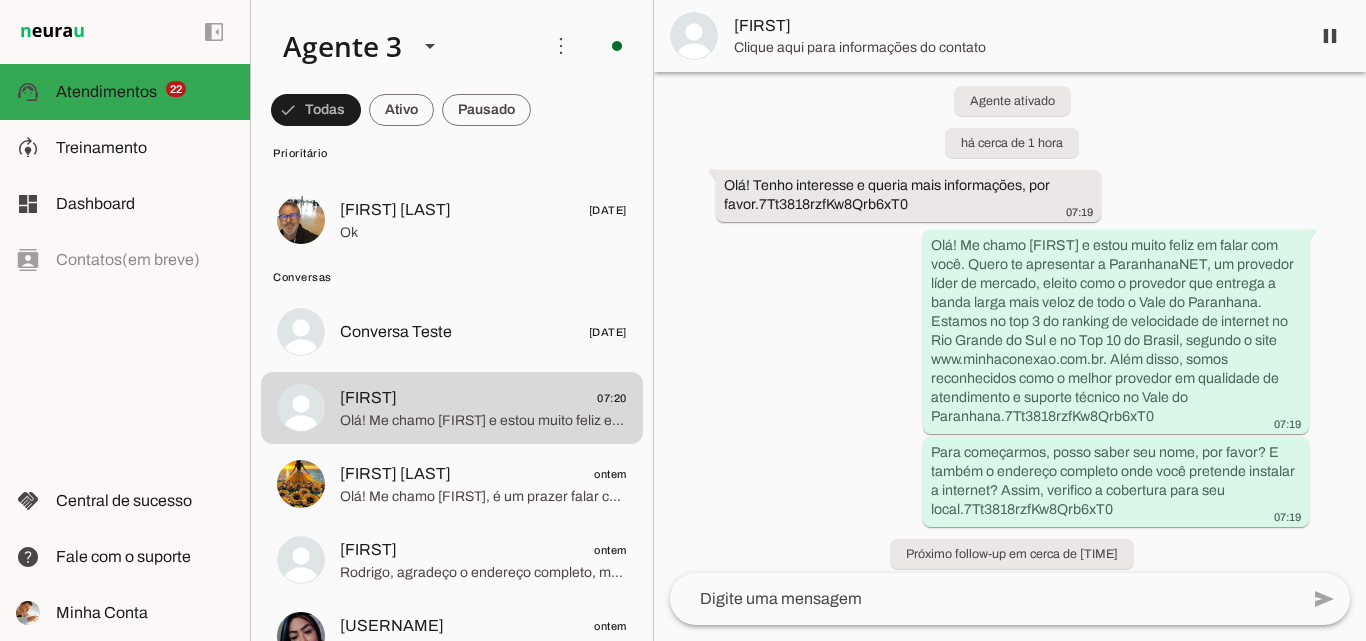 scroll, scrollTop: 46, scrollLeft: 0, axis: vertical 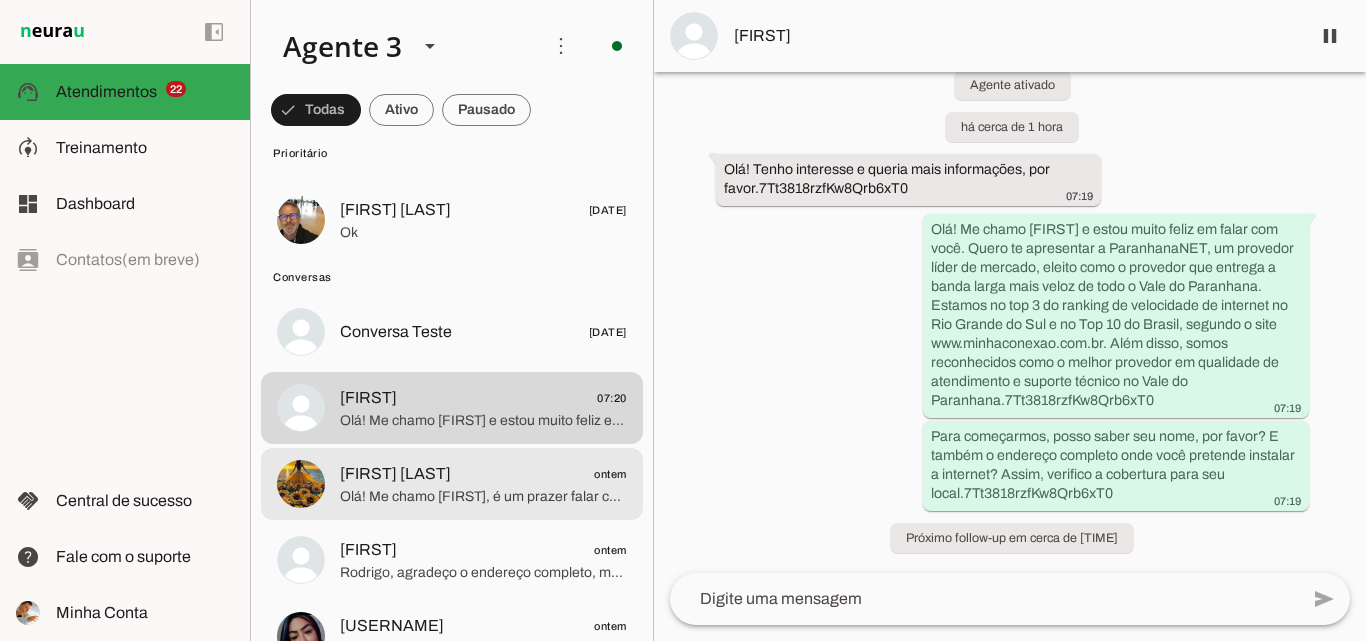 click on "Olá! Me chamo [FIRST], é um prazer falar com você. A ParanhanaNET é líder de mercado e reconhecida como o provedor que entrega a banda larga mais rápida de todo o Vale do Paranhana. Estamos no top 3 em velocidade no Rio Grande do Sul e no top 10 do Brasil, segundo o site minhaconexao.com.br. Além disso, somos reconhecidos pelo melhor atendimento e suporte técnico na região.
Antes de falarmos sobre planos e valores, gostaria de entender melhor suas necessidades para indicar a melhor solução para você. Poderia me informar seu endereço completo — rua, número, bairro e cidade? Assim posso verificar a disponibilidade da nossa rede de fibra óptica para o seu local." 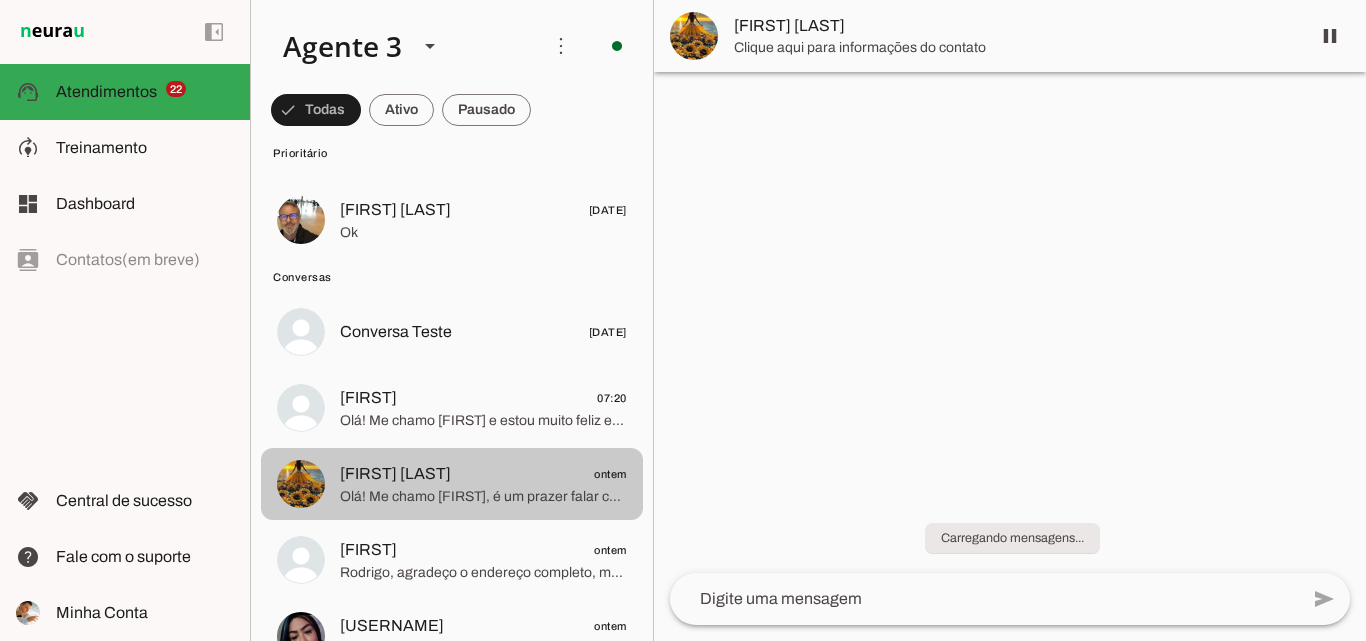 scroll, scrollTop: 46, scrollLeft: 0, axis: vertical 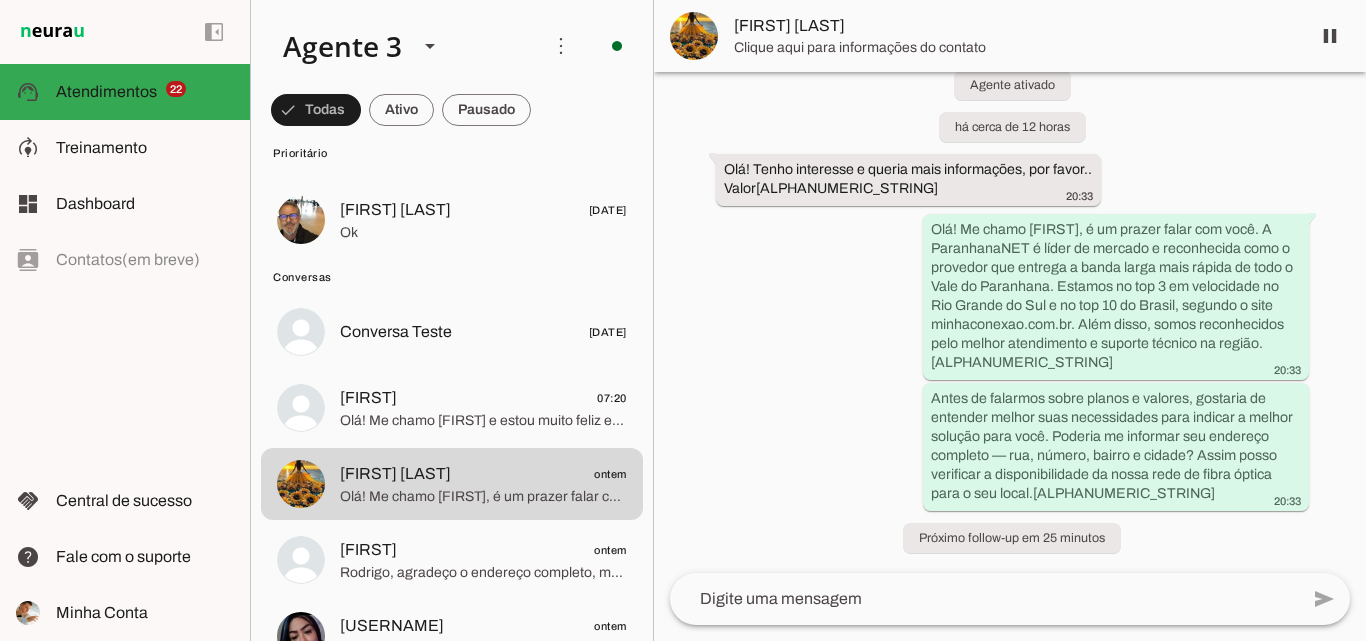 click on "[FIRST] [LAST]" at bounding box center (1014, 26) 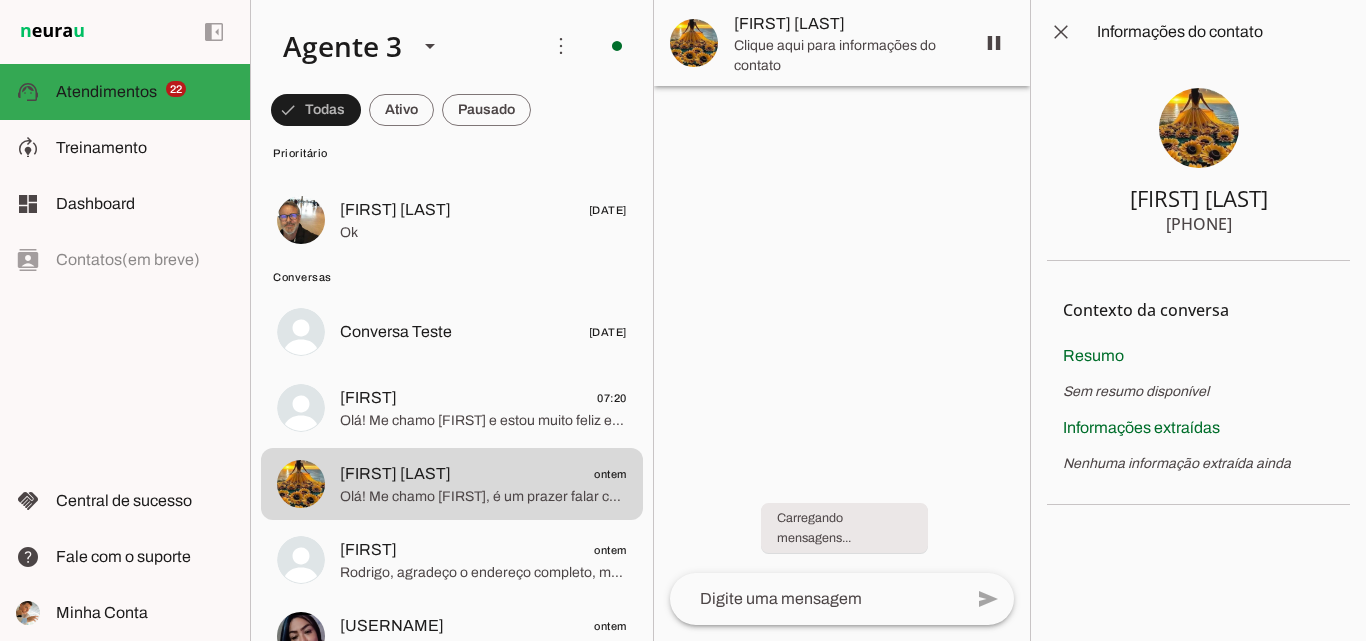 scroll, scrollTop: 0, scrollLeft: 0, axis: both 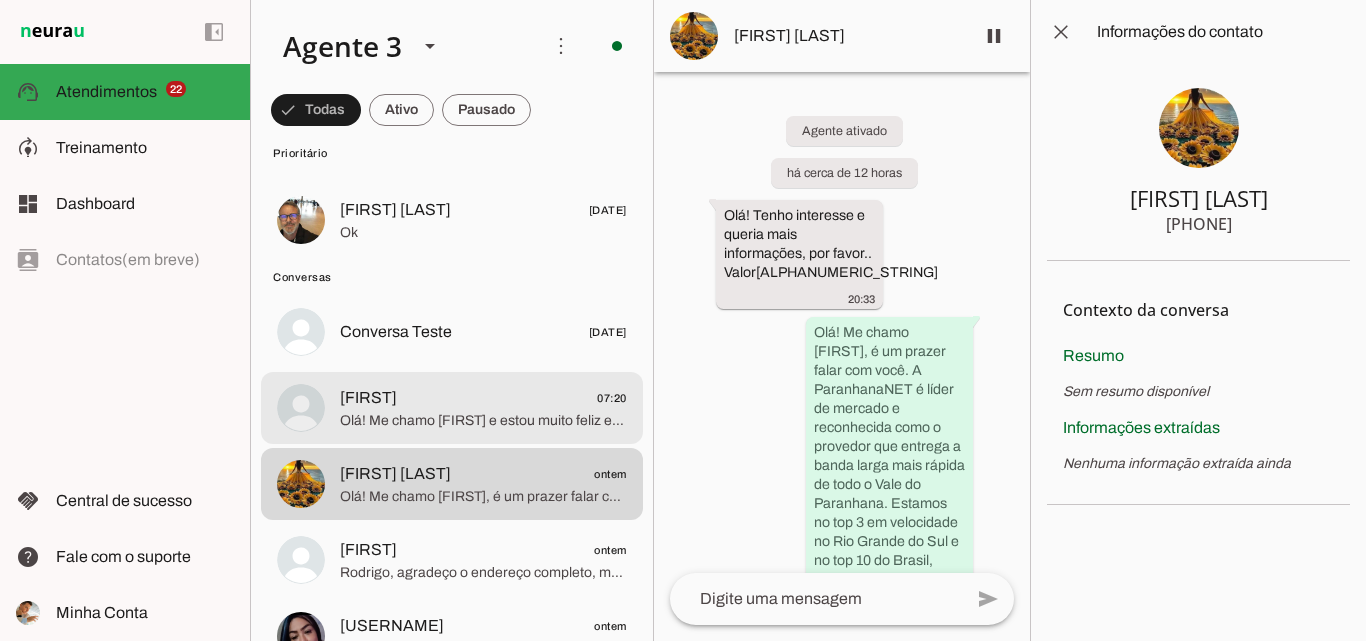 click on "[FIRST]
[TIME]" 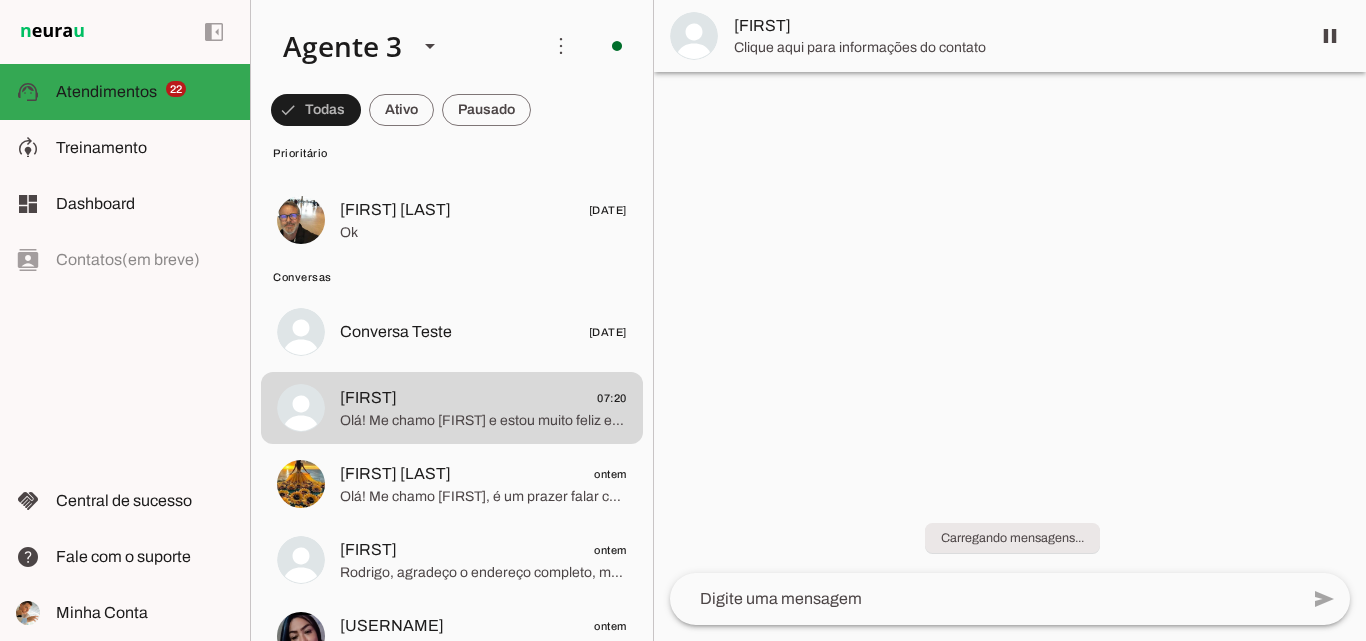 scroll, scrollTop: 46, scrollLeft: 0, axis: vertical 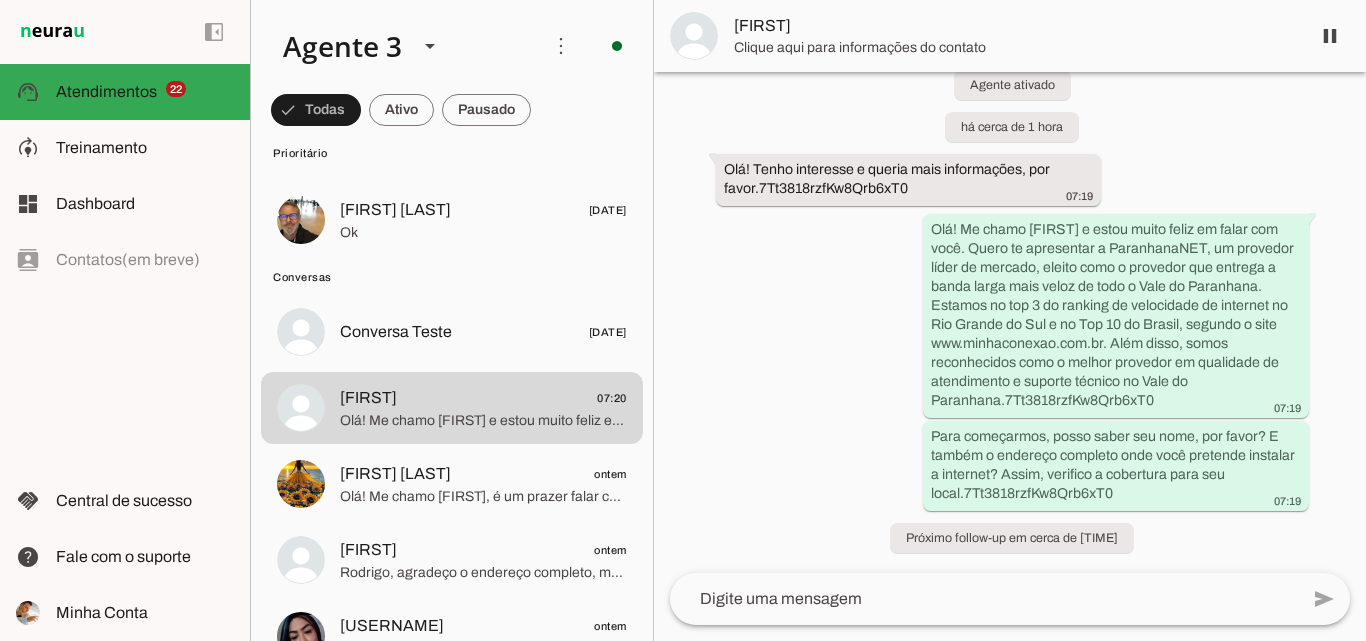 click on "[FIRST]" at bounding box center (1014, 26) 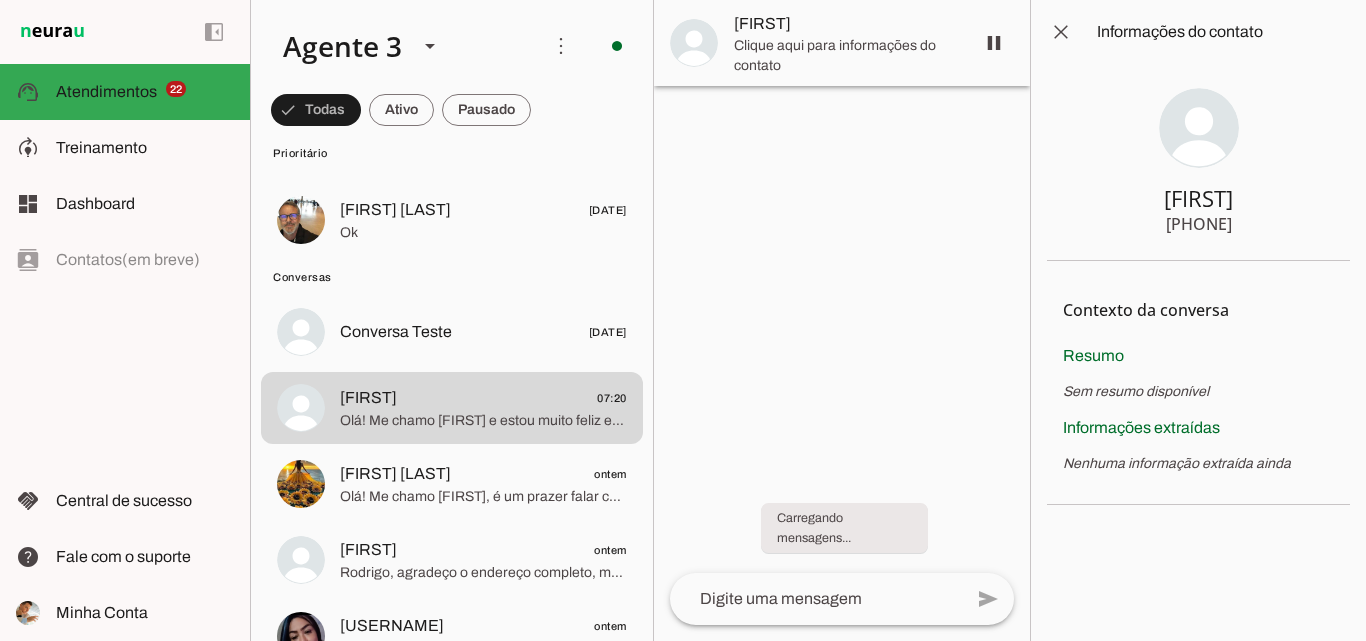 scroll, scrollTop: 0, scrollLeft: 0, axis: both 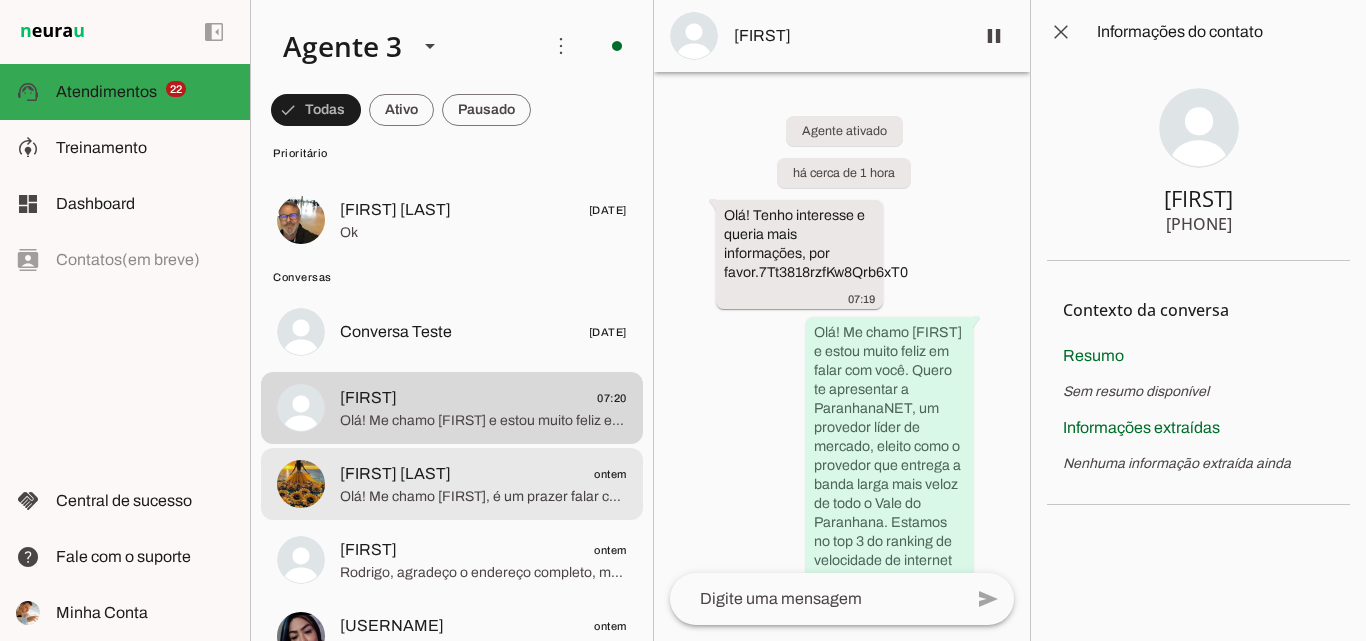click on "Olá! Me chamo [FIRST], é um prazer falar com você. A ParanhanaNET é líder de mercado e reconhecida como o provedor que entrega a banda larga mais rápida de todo o Vale do Paranhana. Estamos no top 3 em velocidade no Rio Grande do Sul e no top 10 do Brasil, segundo o site minhaconexao.com.br. Além disso, somos reconhecidos pelo melhor atendimento e suporte técnico na região.
Antes de falarmos sobre planos e valores, gostaria de entender melhor suas necessidades para indicar a melhor solução para você. Poderia me informar seu endereço completo — rua, número, bairro e cidade? Assim posso verificar a disponibilidade da nossa rede de fibra óptica para o seu local." 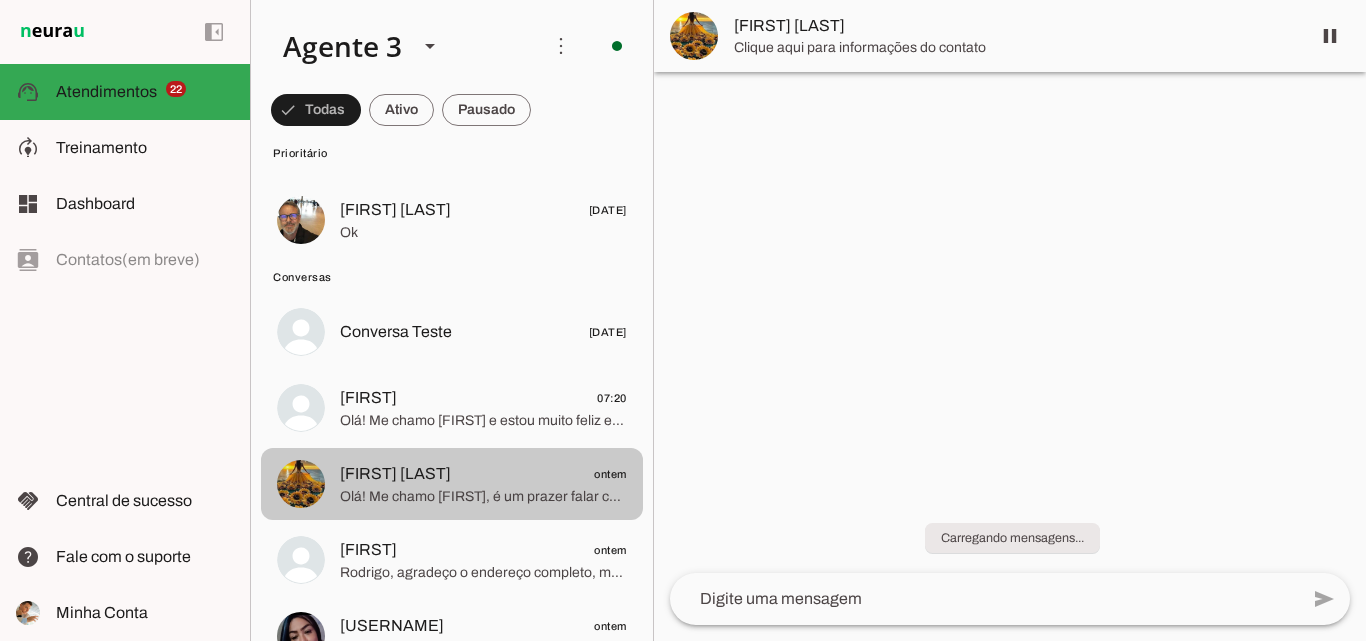 scroll, scrollTop: 46, scrollLeft: 0, axis: vertical 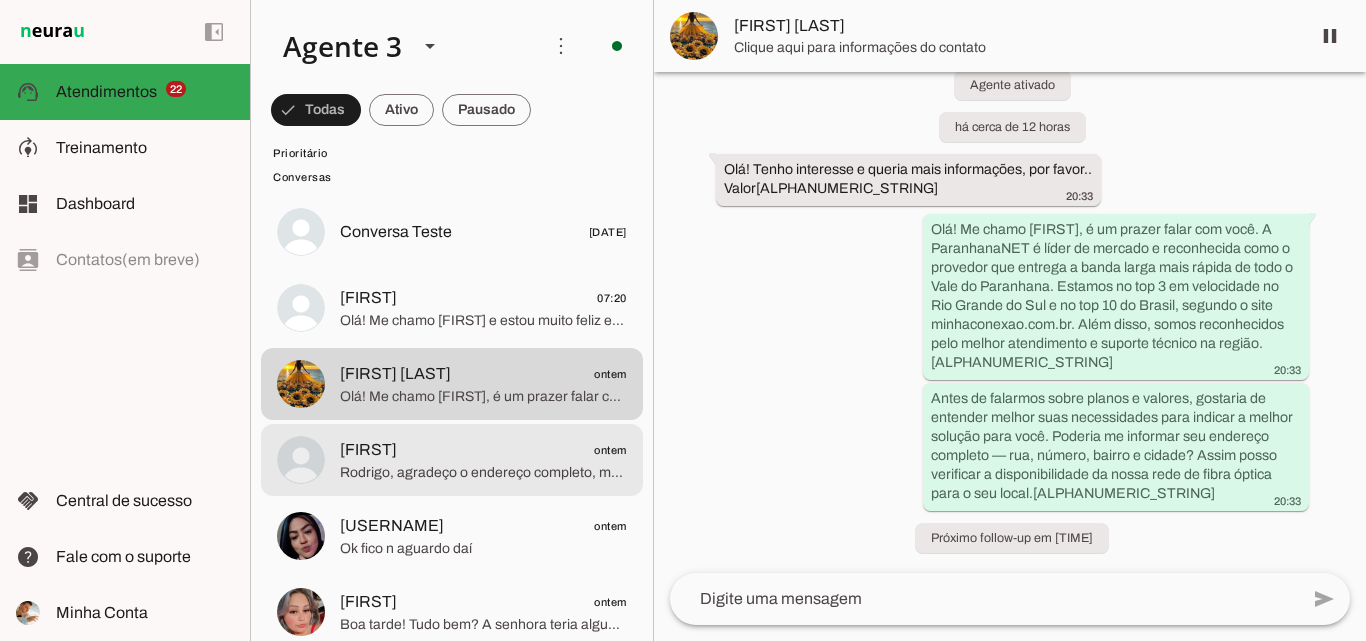 click on "Rodrigo, agradeço o endereço completo, mas informo que atualmente atendemos com fibra óptica nas cidades de Parobé, Taquara e Igrejinha. Infelizmente ainda não temos cobertura para Três Coroas.
Vamos registrar seu contato em nossa lista de espera, e assim que tivermos disponibilidade na sua região, entraremos em contato para saber se ainda há interesse. Posso registrar seu telefone e e-mail para isso?" 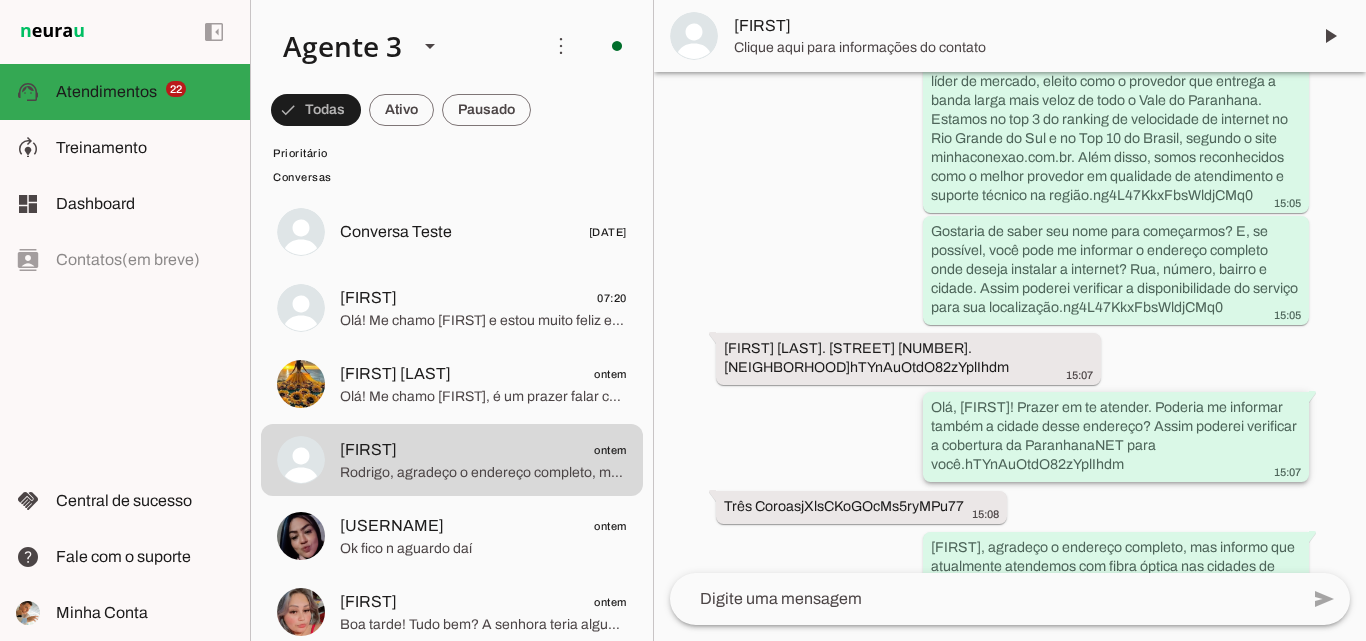 scroll, scrollTop: 530, scrollLeft: 0, axis: vertical 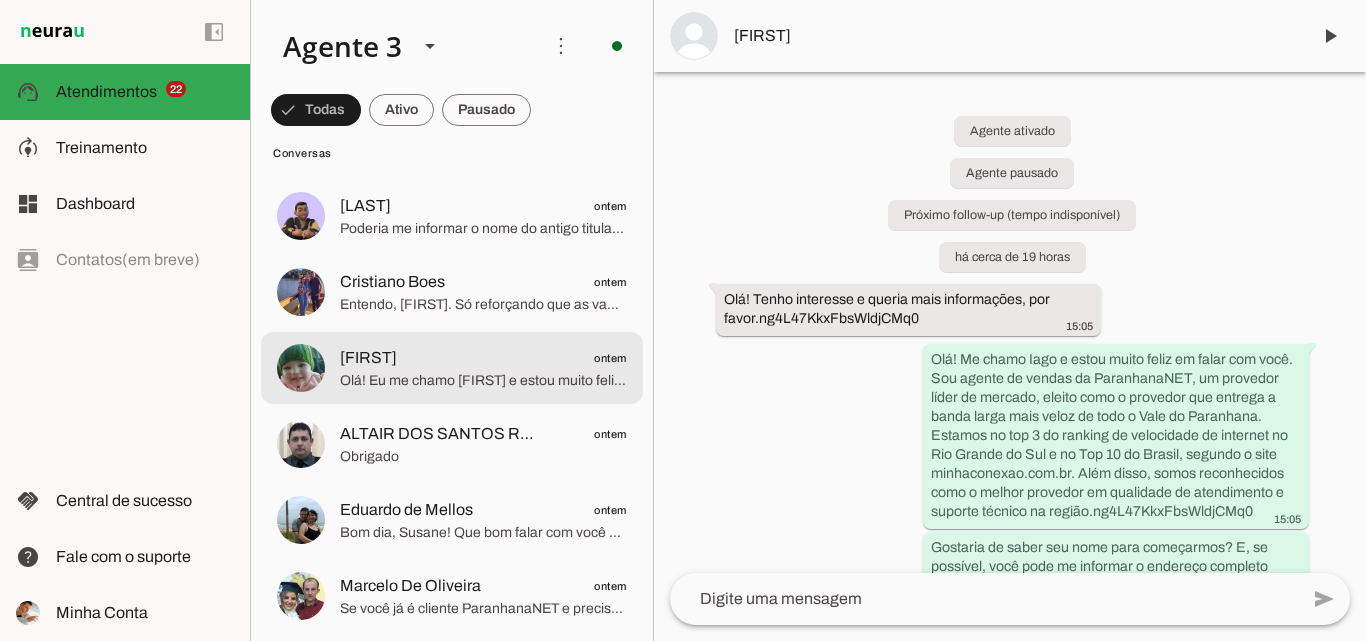 click on "Olá! Eu me chamo [FIRST] e estou muito feliz em poder falar com você. A ParanhanaNET é um provedor líder de mercado, eleito como o provedor que entrega a banda larga mais veloz de todo o Vale do Paranhana, além de estar no top 3 do ranking de velocidade de internet no Rio Grande do Sul e no Top 10 do Brasil, segundo o site minhaconexao.com.br. Também somos reconhecidos como o melhor provedor de internet em qualidade de atendimento e suporte técnico no Vale do Paranhana.
Para começar, posso saber seu nome, por favor? E também preciso do seu endereço completo — rua, número, bairro e cidade — para verificar se temos cobertura de fibra óptica perto aí no seu local e podemos atender você com o melhor serviço." 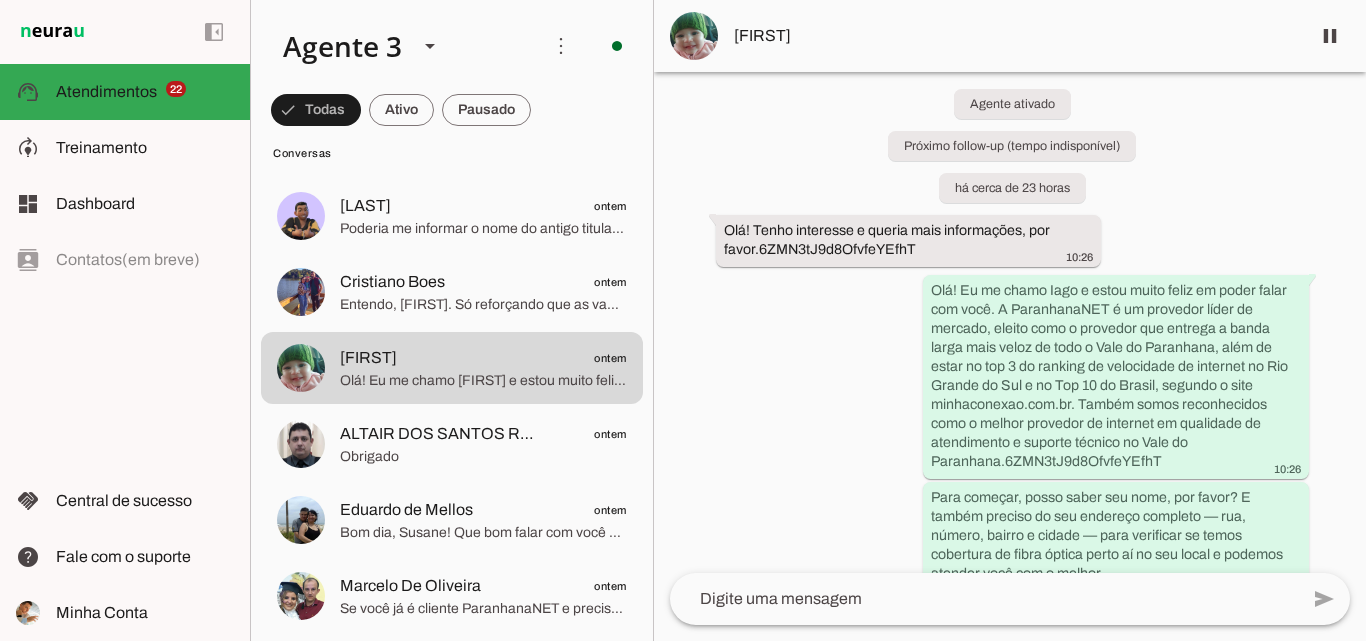 scroll, scrollTop: 0, scrollLeft: 0, axis: both 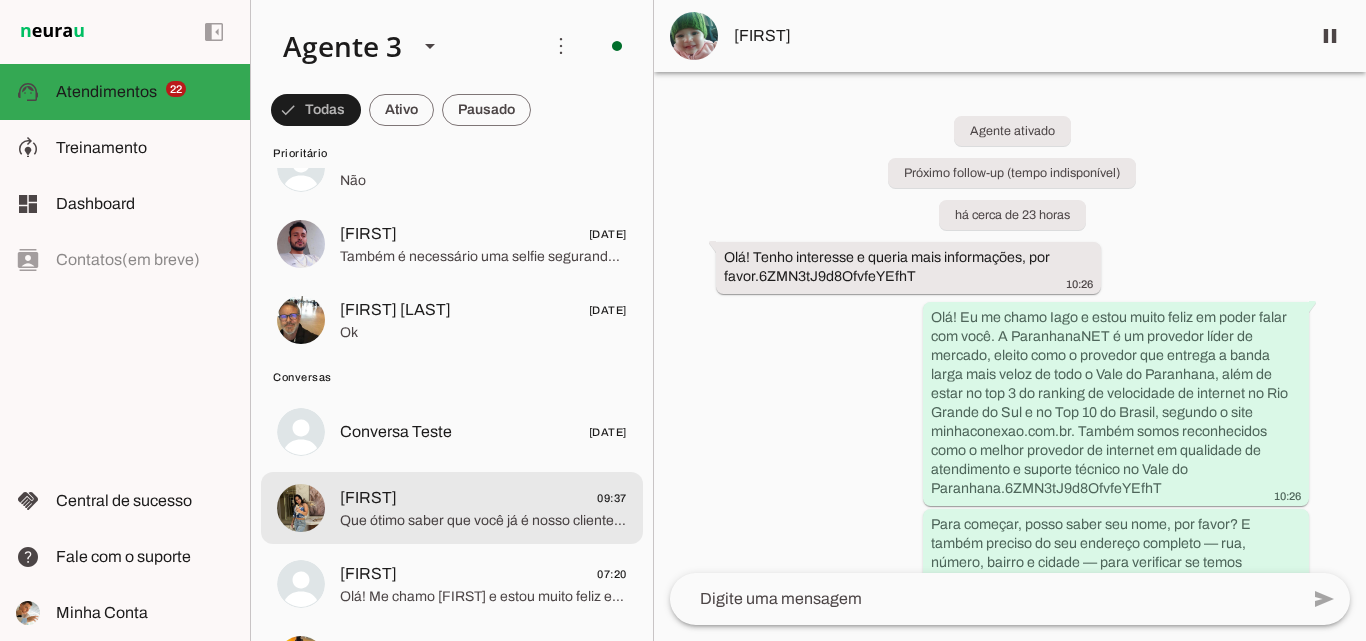click on "[FIRST]
[TIME]" 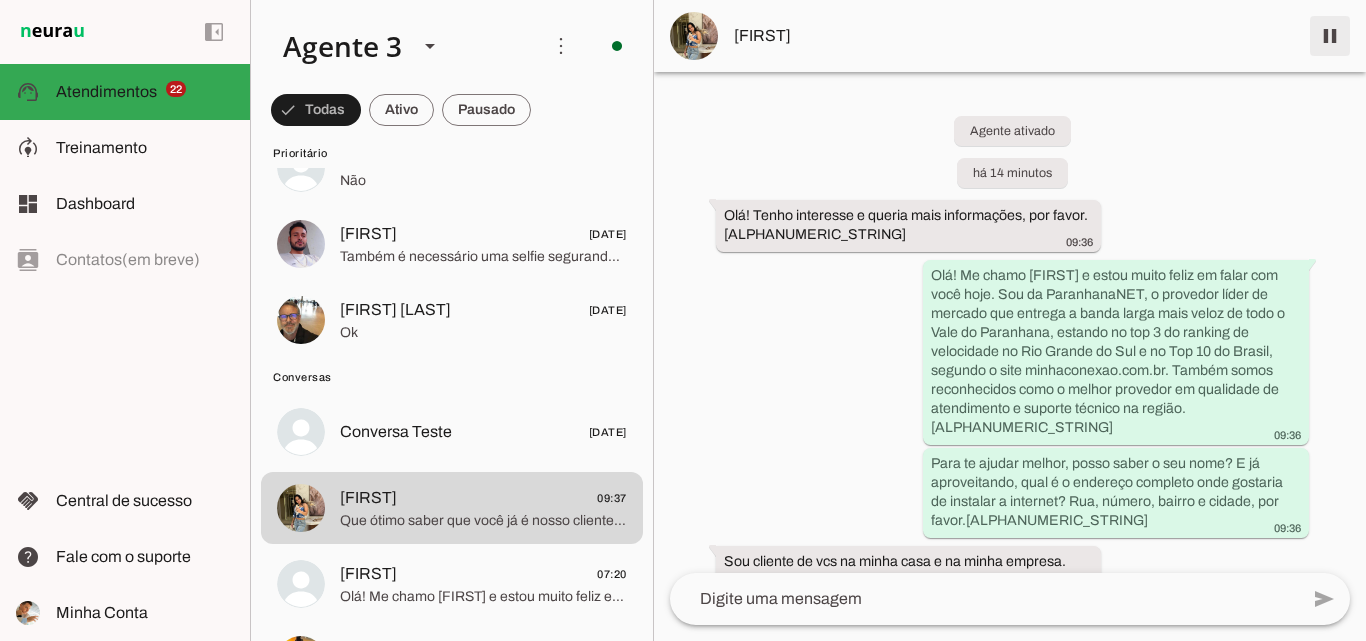 click at bounding box center (1330, 36) 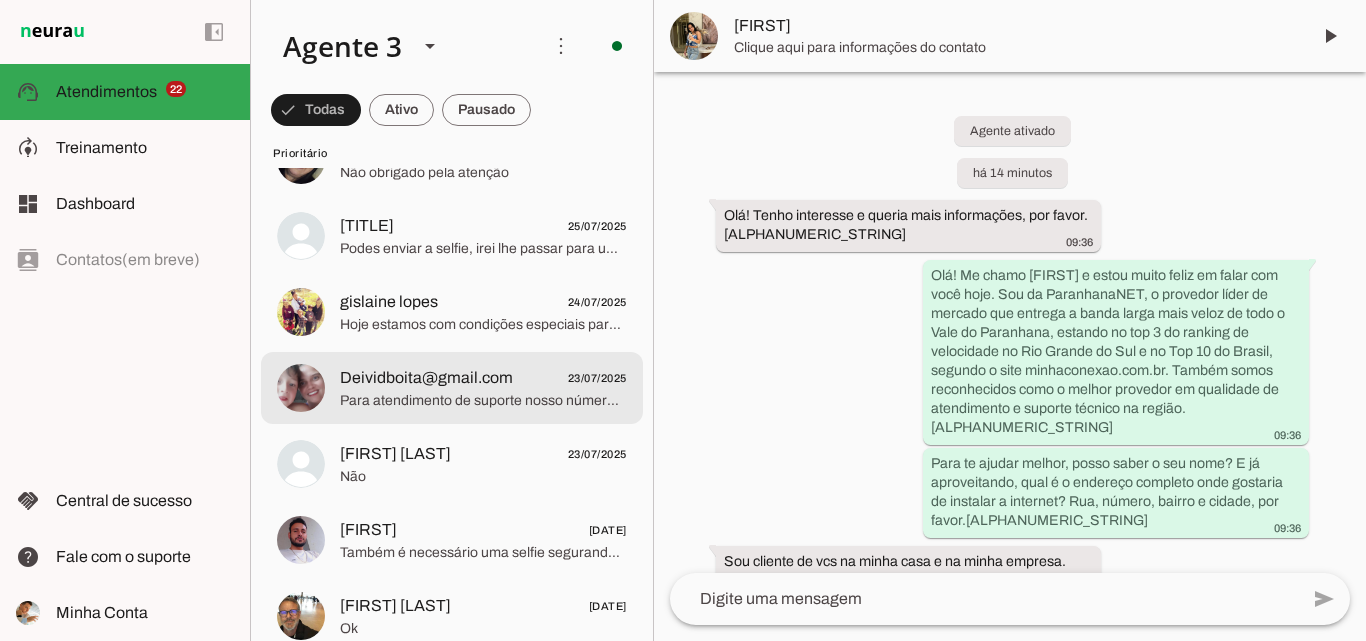 scroll, scrollTop: 1100, scrollLeft: 0, axis: vertical 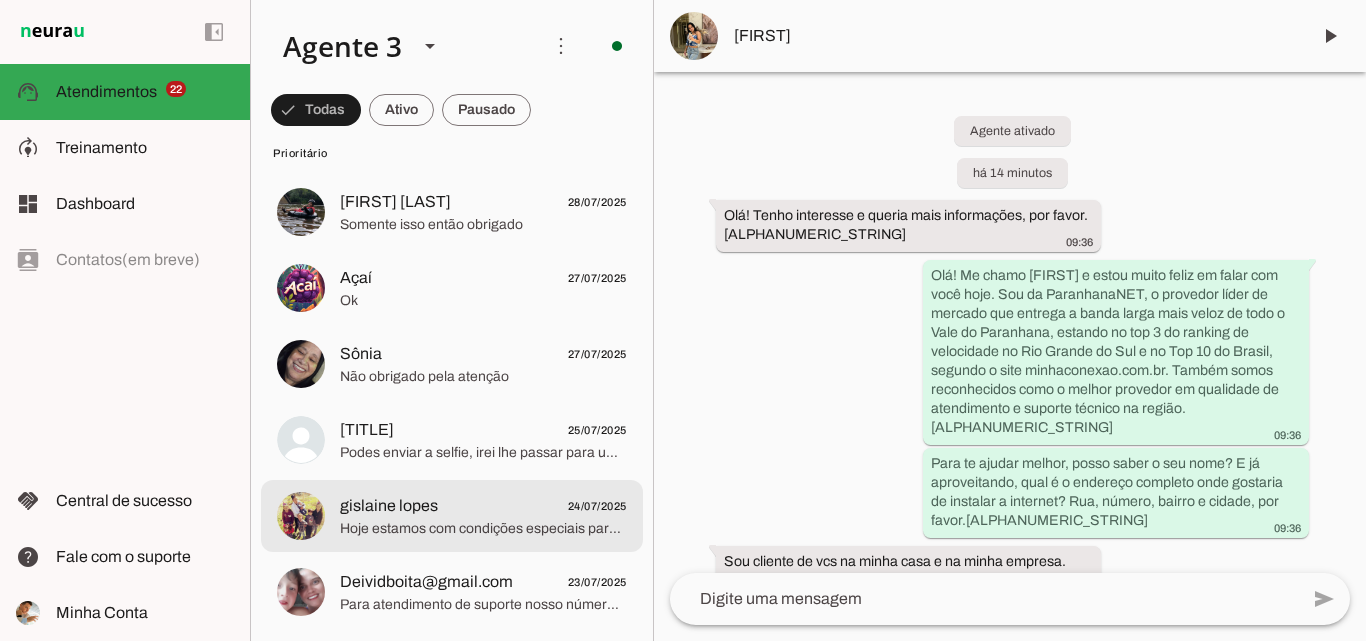 click on "[FIRST] [LAST]
[DATE]" 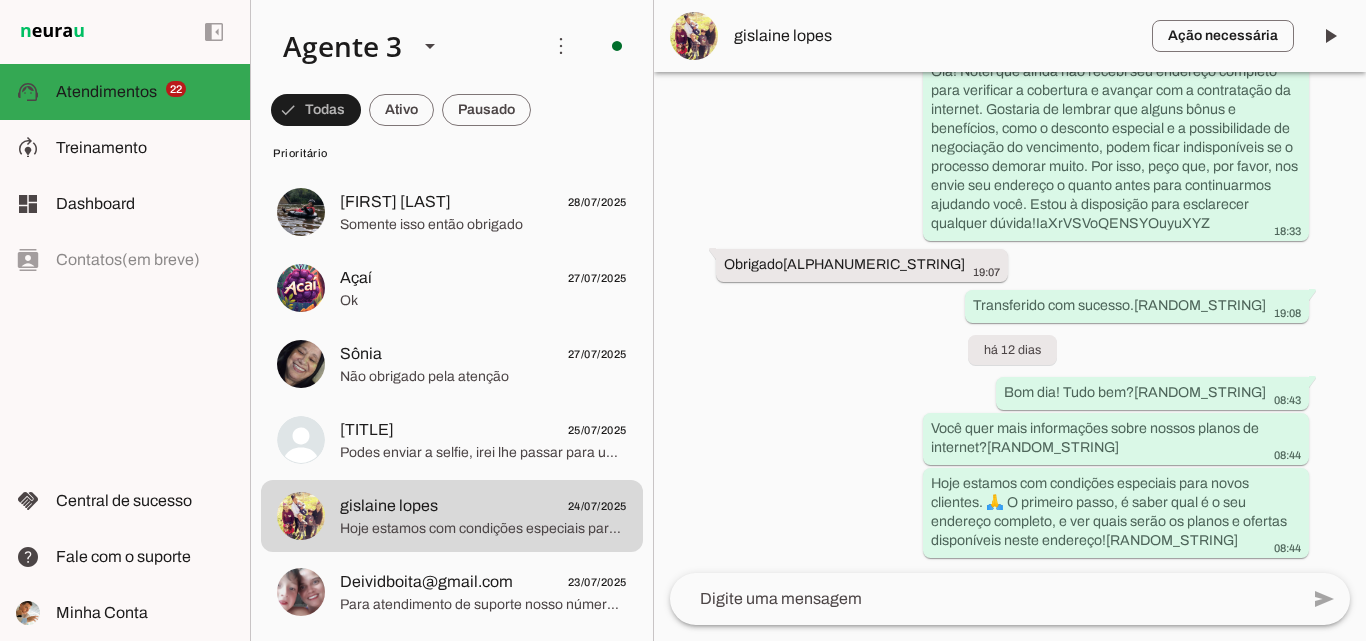 scroll, scrollTop: 1748, scrollLeft: 0, axis: vertical 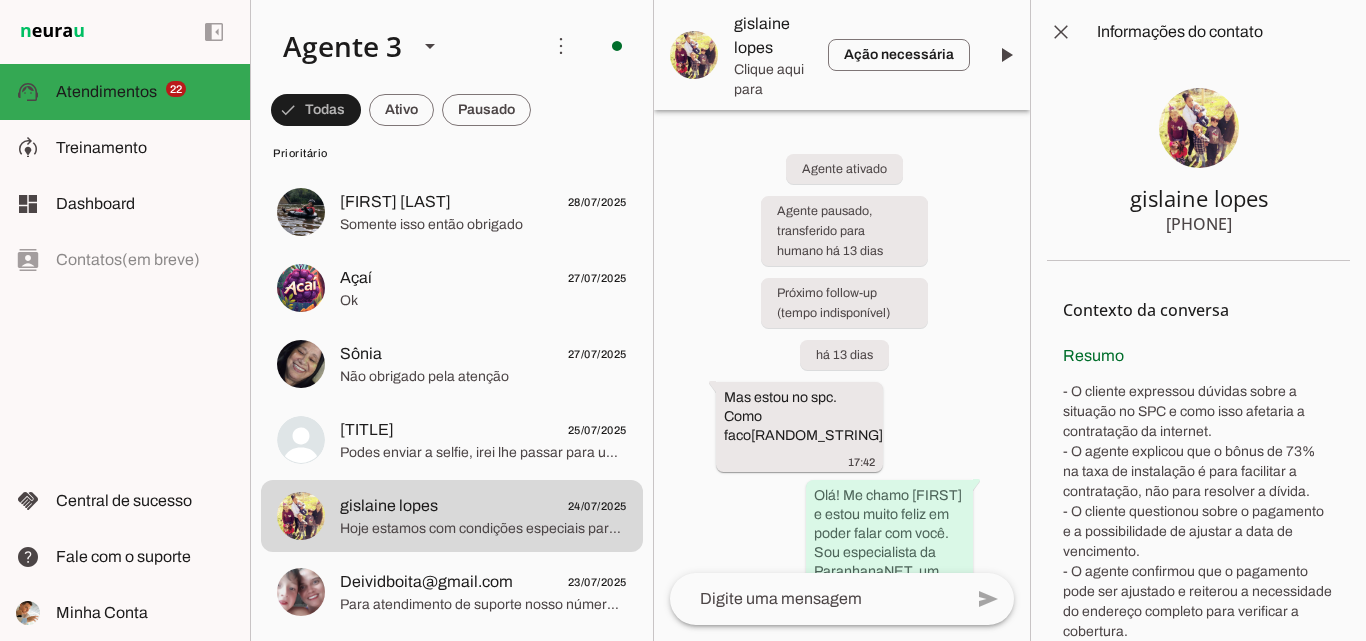 type 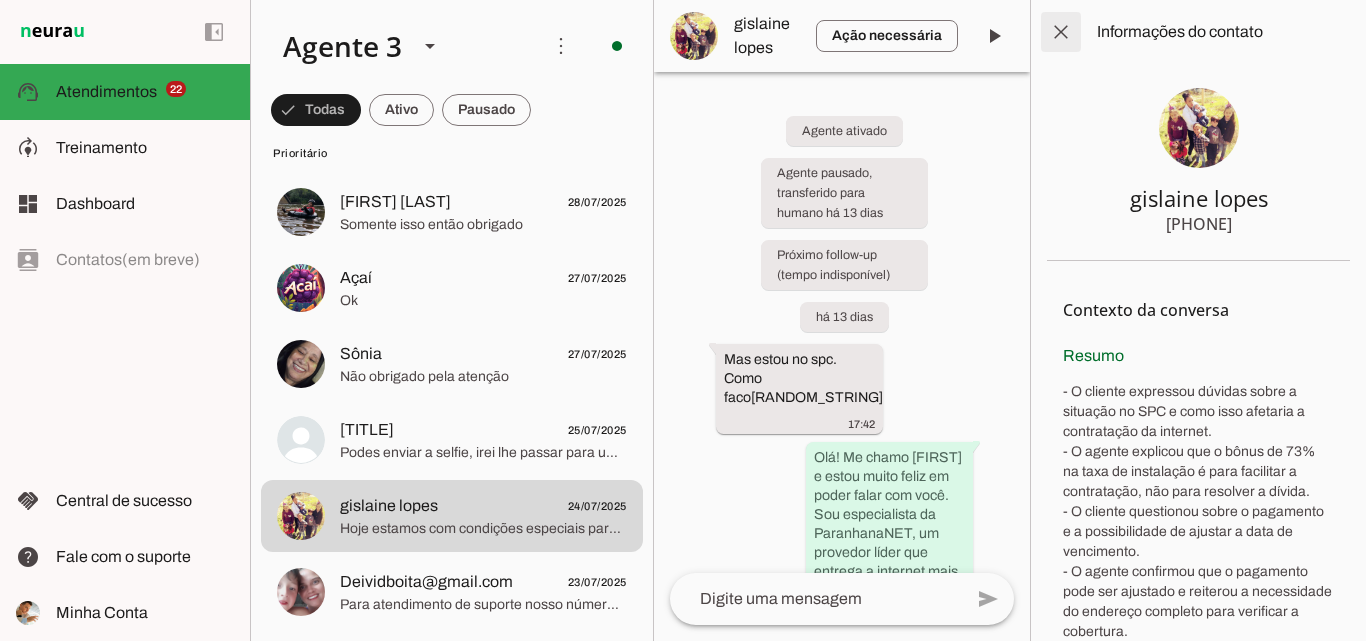 click at bounding box center [1061, 32] 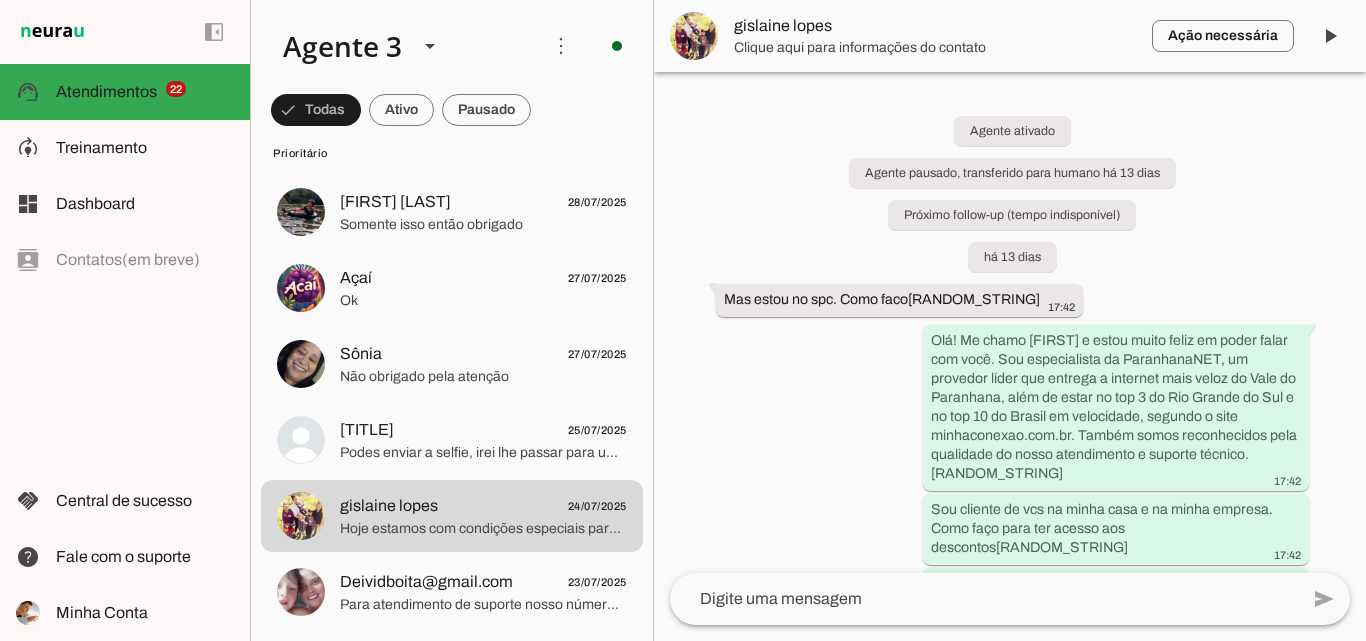 click on "gislaine lopes" at bounding box center (935, 26) 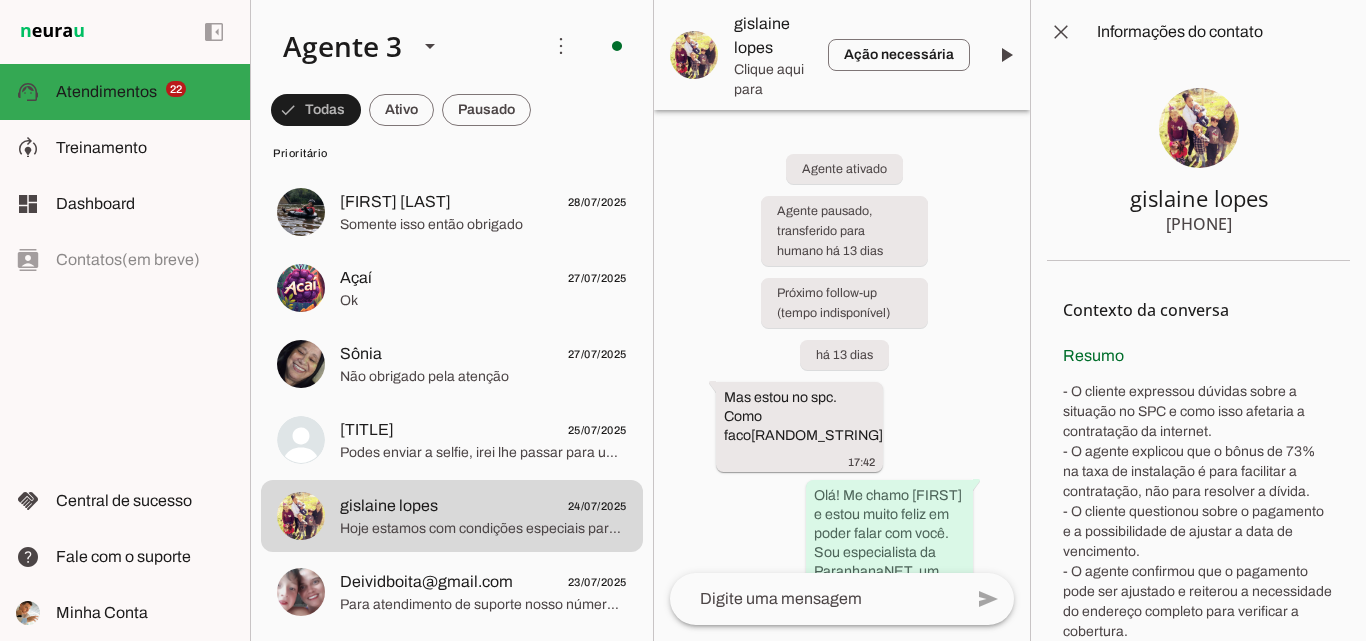 drag, startPoint x: 1160, startPoint y: 223, endPoint x: 1257, endPoint y: 223, distance: 97 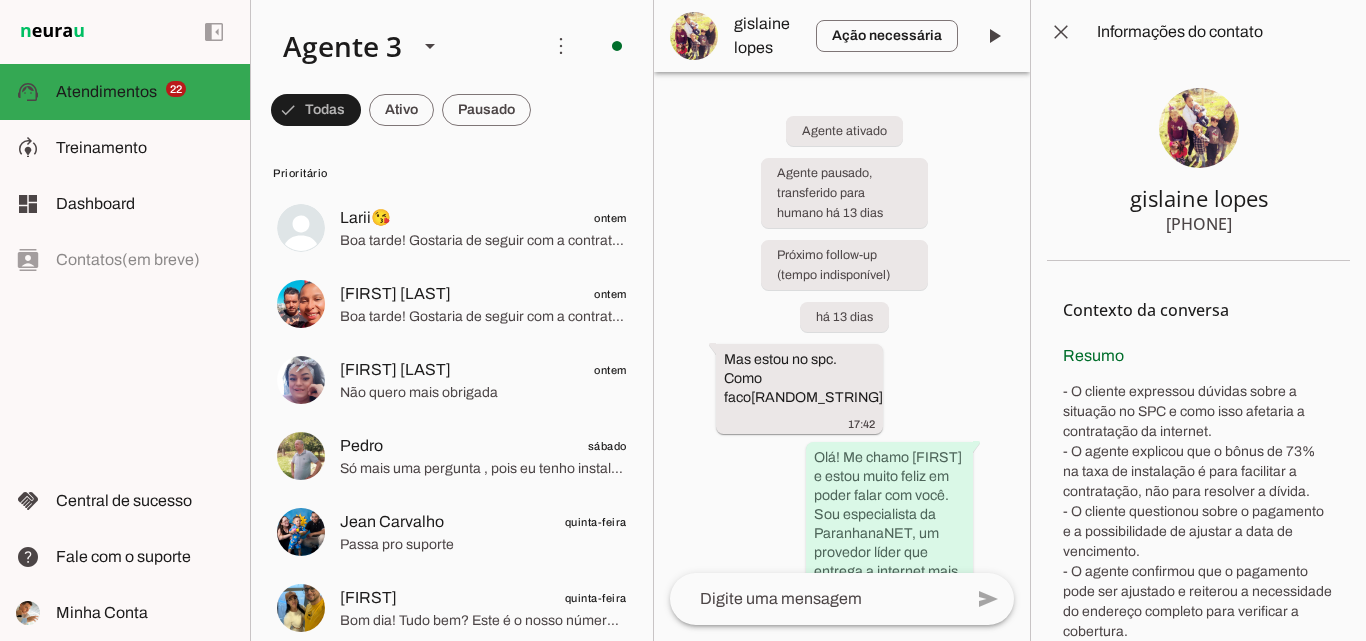 scroll, scrollTop: 0, scrollLeft: 0, axis: both 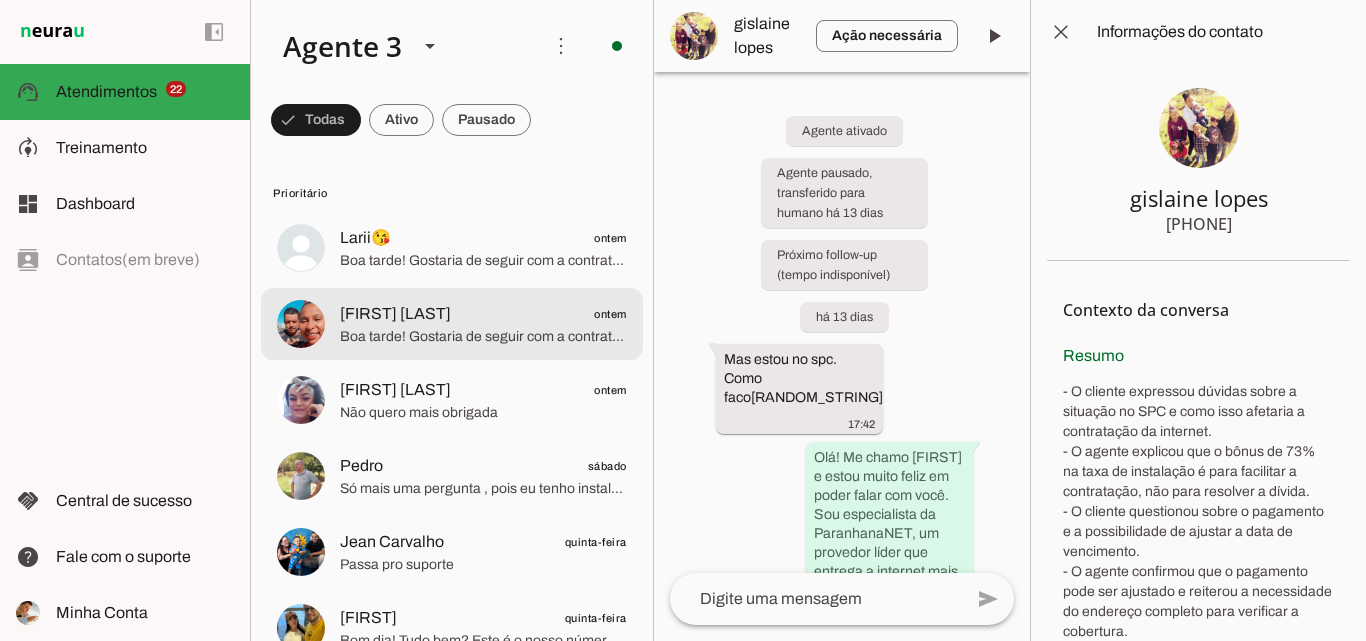 click on "Boa tarde! Gostaria de seguir com a contratação?" 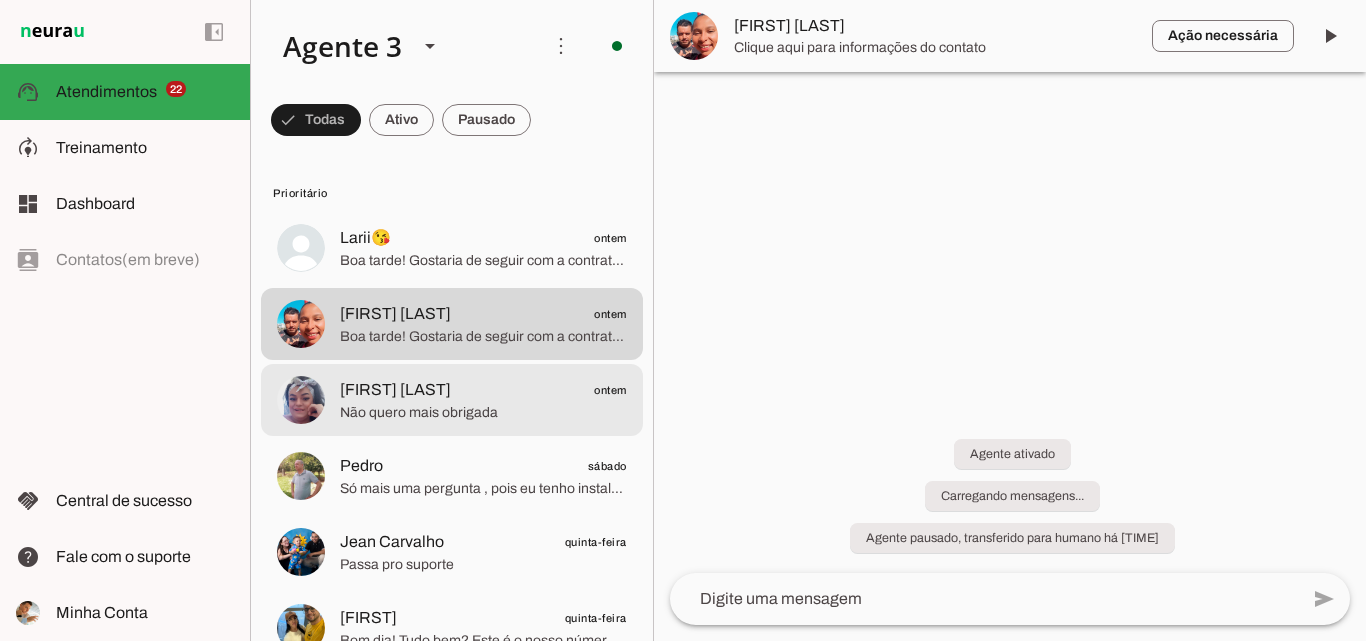 click on "Não quero mais obrigada" 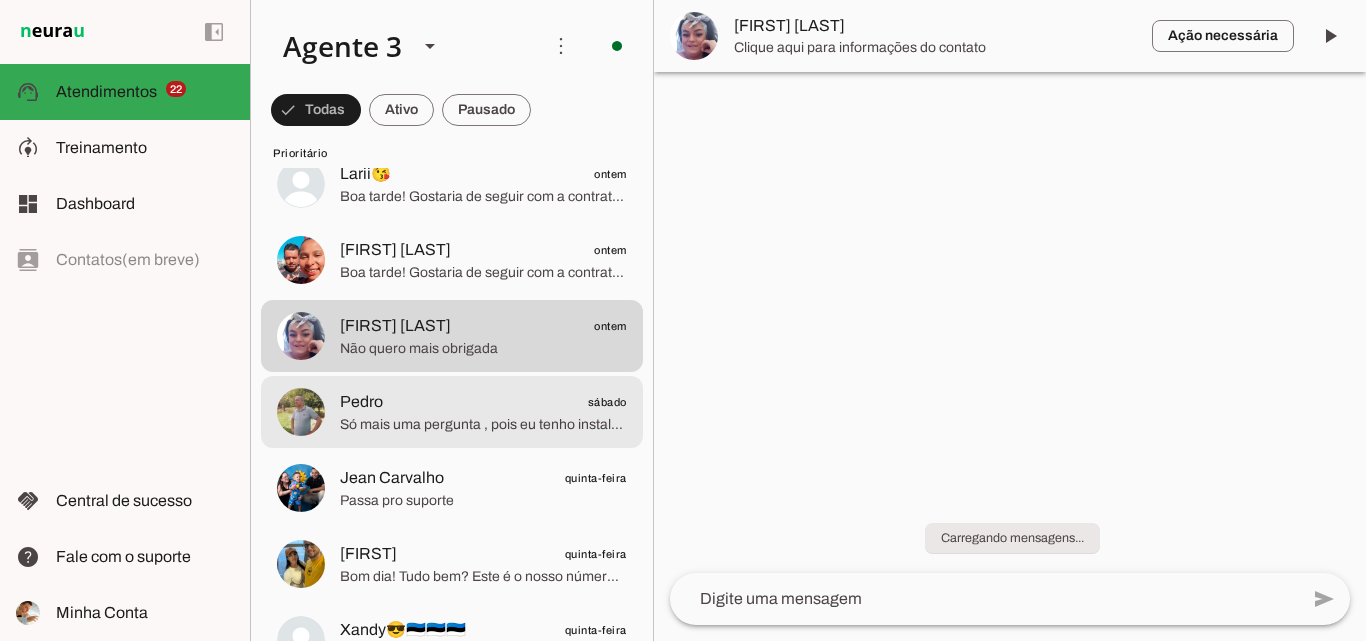 scroll, scrollTop: 100, scrollLeft: 0, axis: vertical 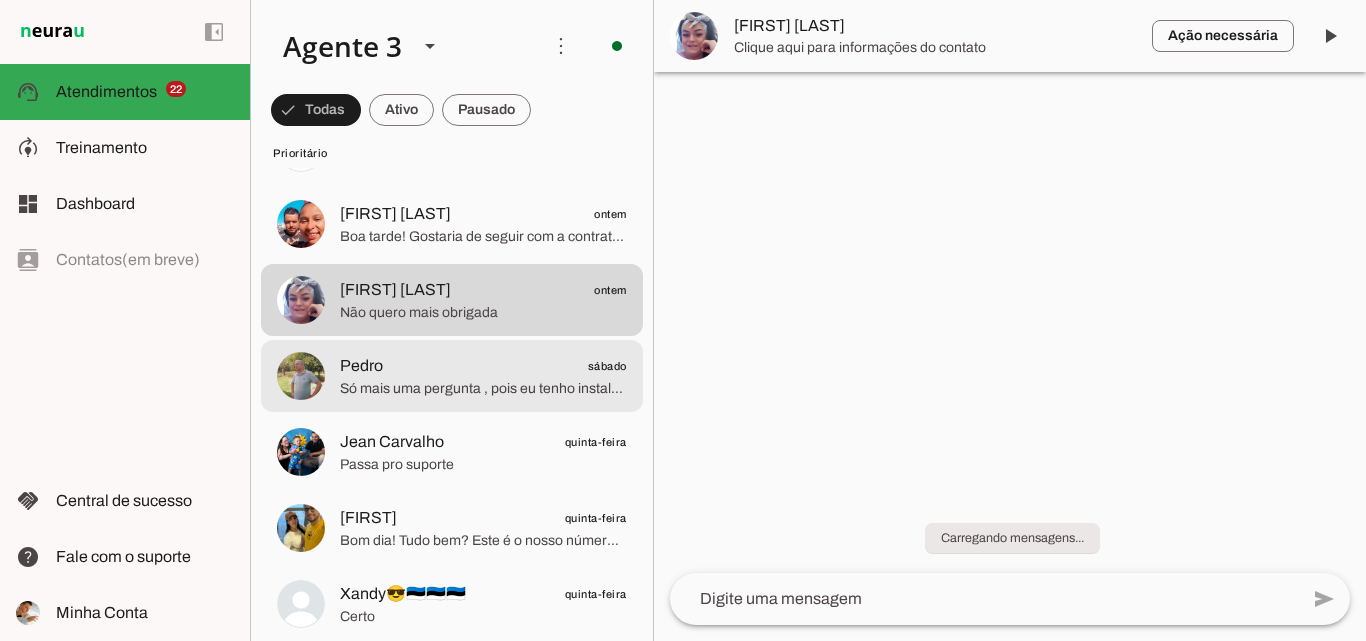 click on "Só mais uma pergunta , pois eu tenho instalada a conexão de vcs ,  vcs vão trocar os cabos ou vai ser só o roteador?" 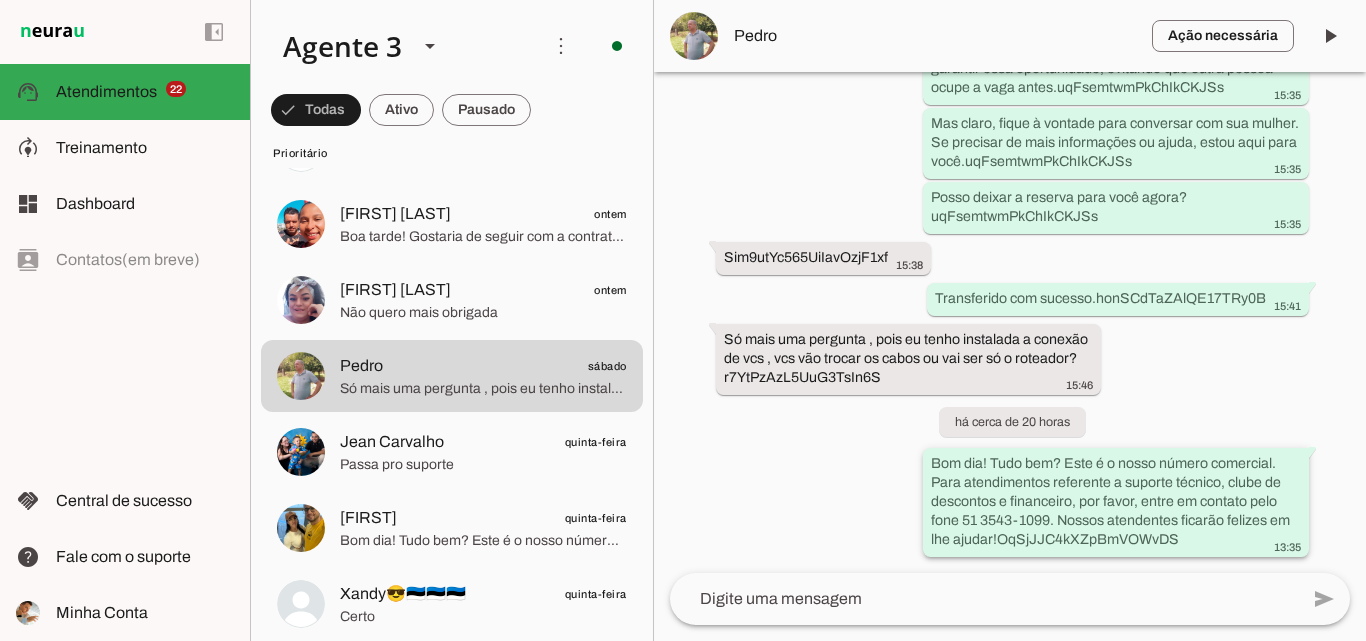 scroll, scrollTop: 8328, scrollLeft: 0, axis: vertical 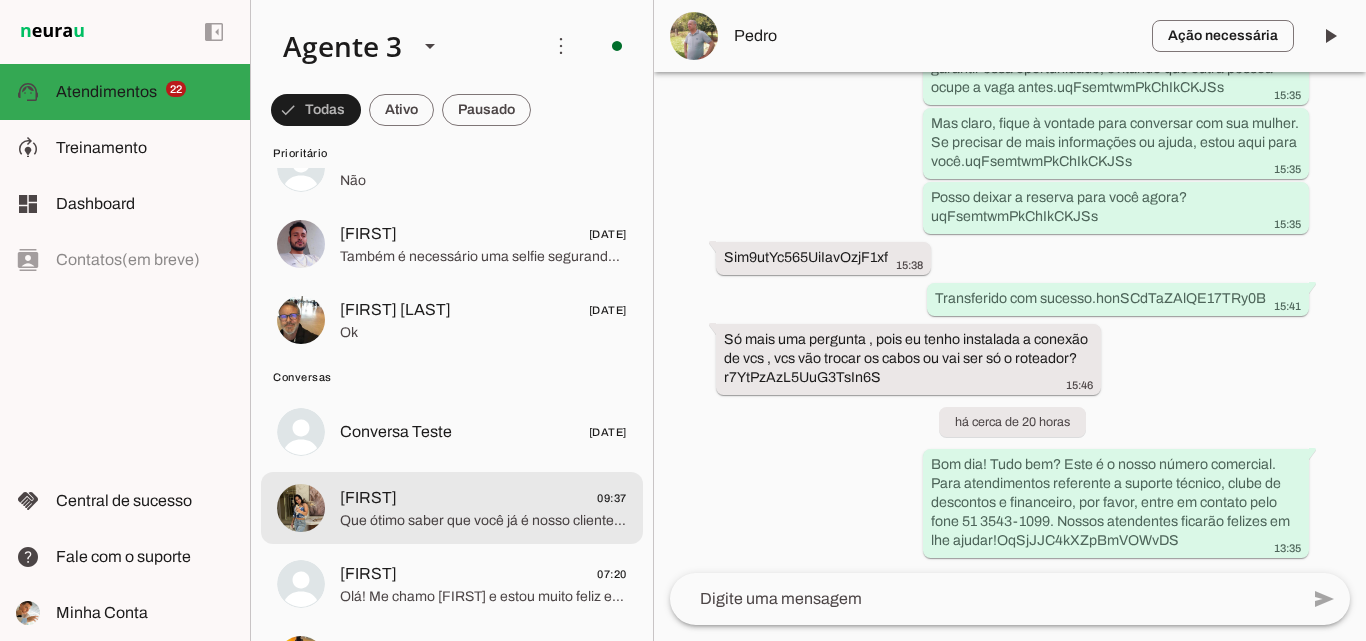 click on "[FIRST]
[TIME]" 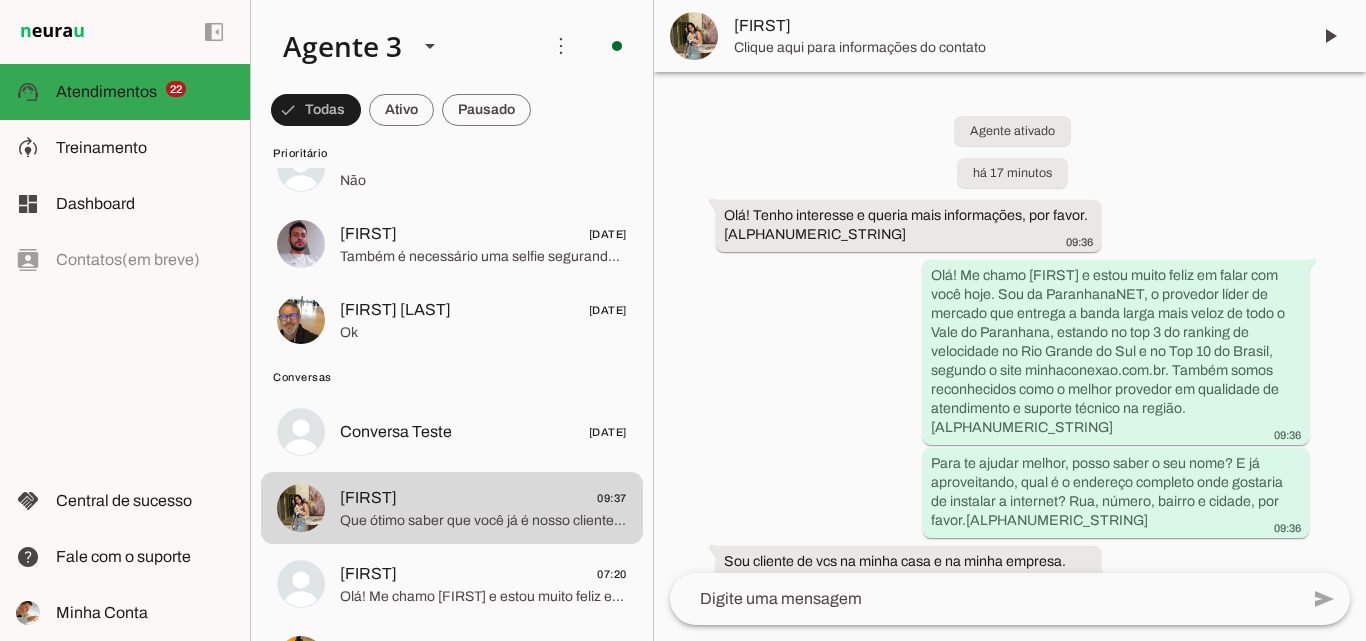 scroll, scrollTop: 508, scrollLeft: 0, axis: vertical 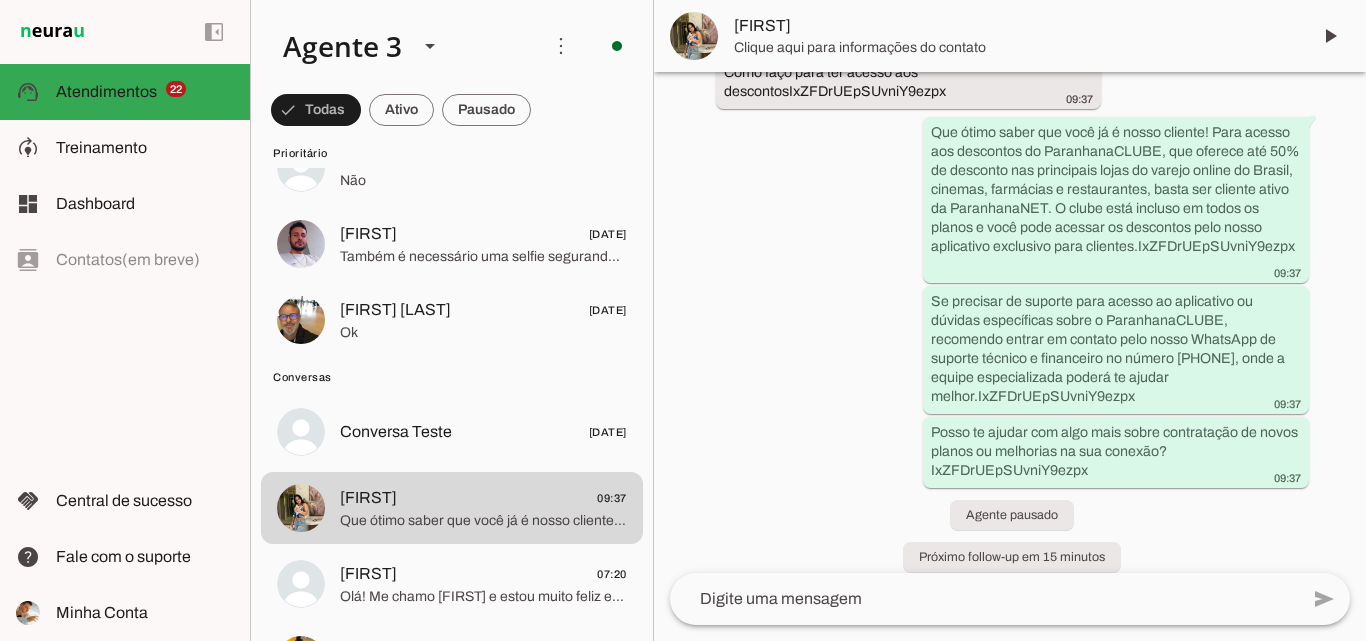 click 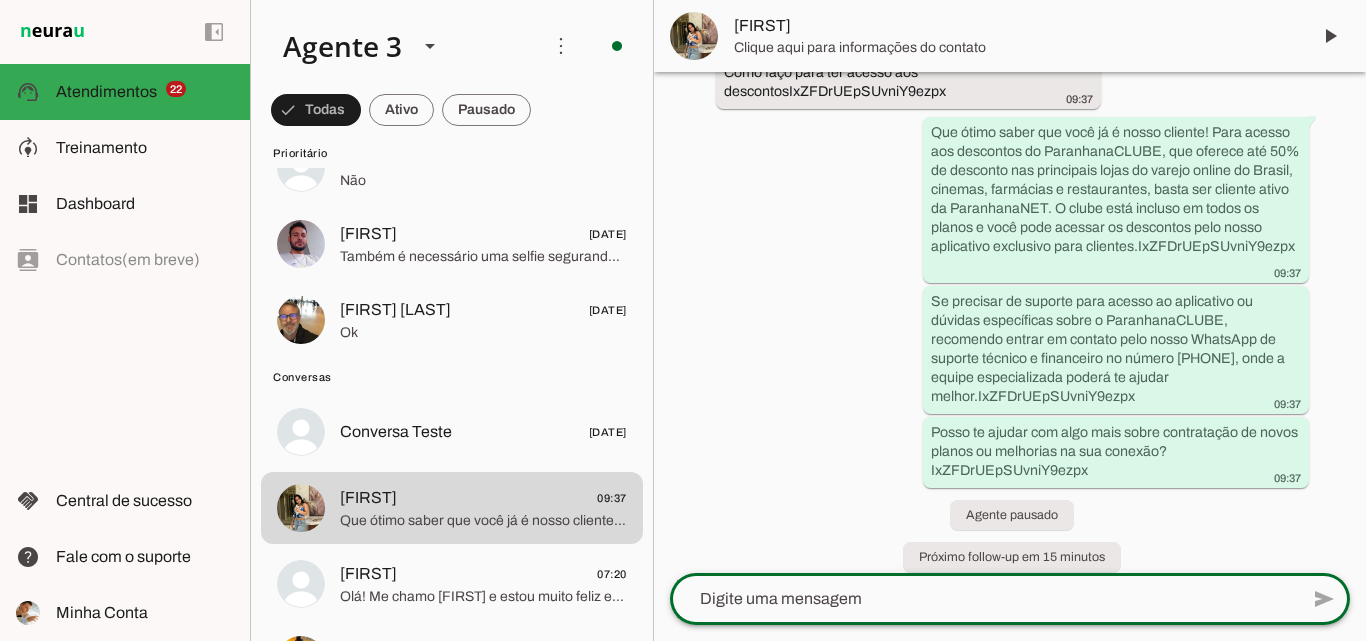 type on "Bom dia! Tudo bem? Este é o nosso número comercial. Para atendimentos referente a suporte técnico, clube de descontos e financeiro, por favor, entre em contato pelo fone 51 3543-1099. Nossos atendentes ficarão felizes em lhe ajudar!" 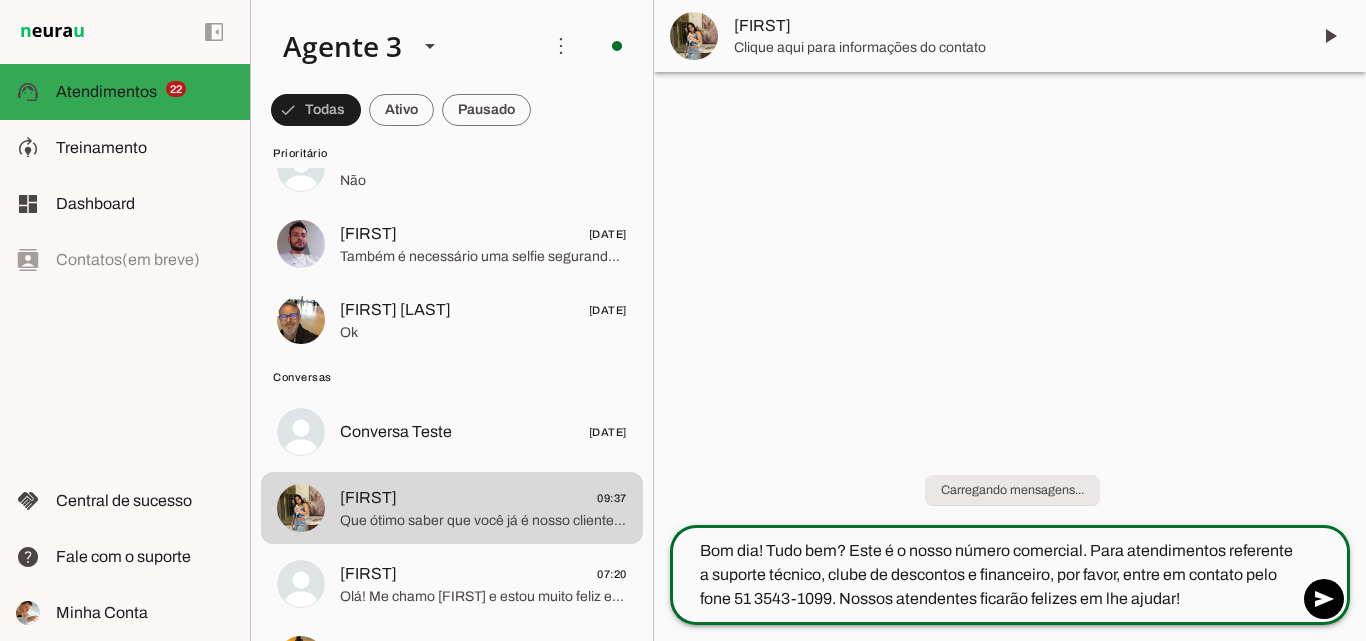 scroll, scrollTop: 0, scrollLeft: 0, axis: both 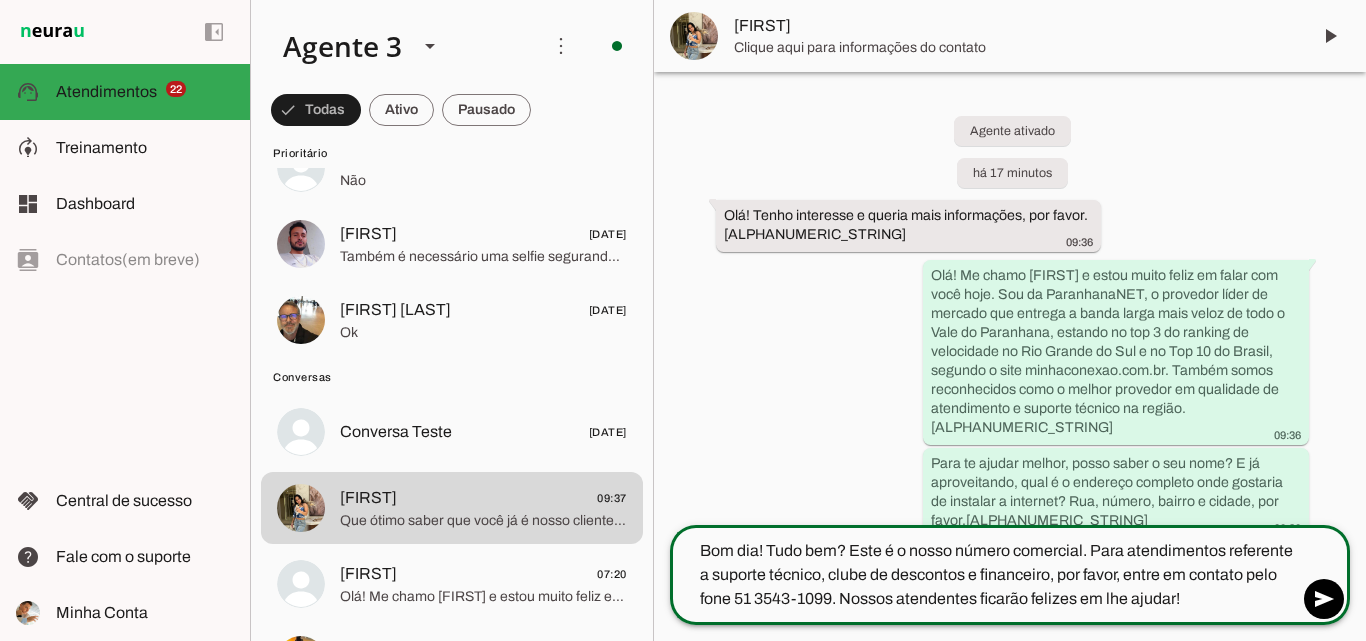 type 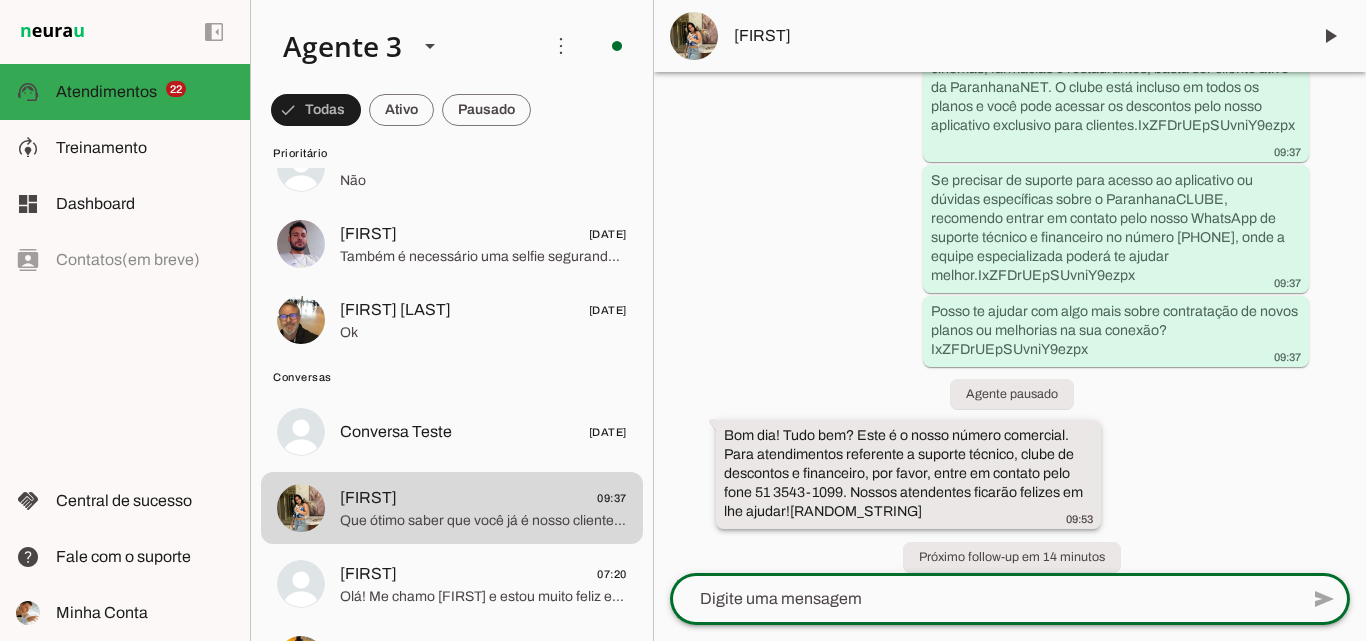 scroll, scrollTop: 0, scrollLeft: 0, axis: both 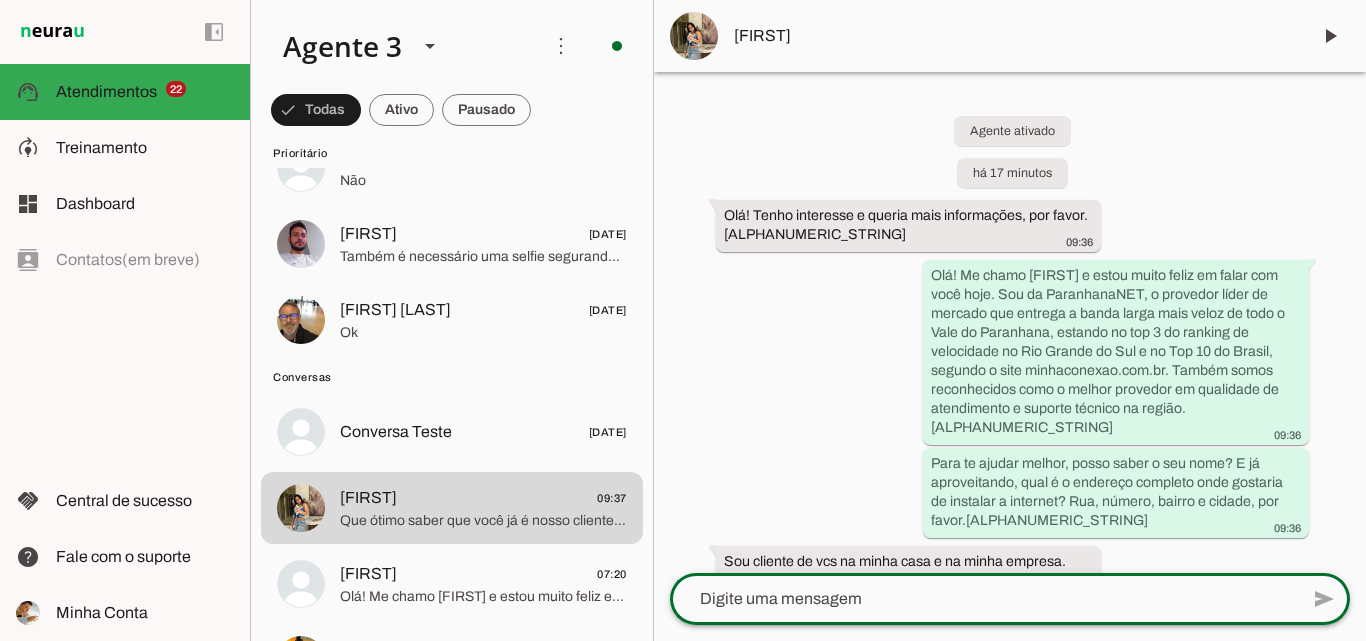 click on "[FIRST]" at bounding box center (1014, 36) 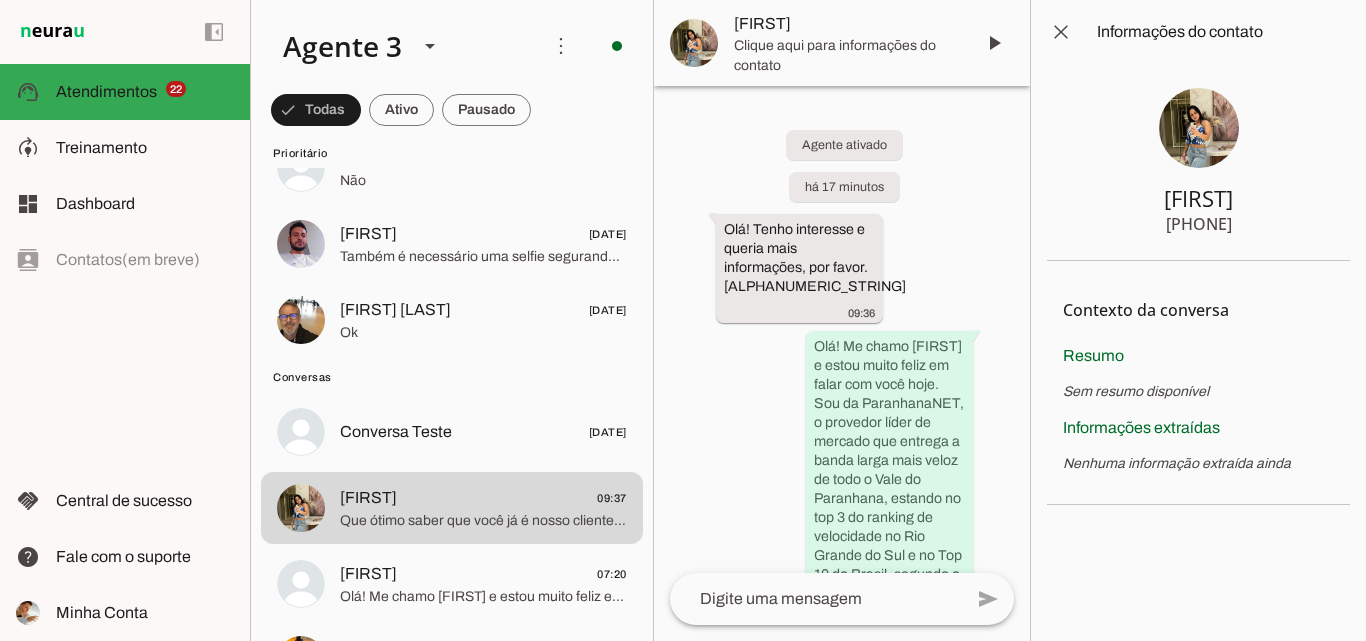 type 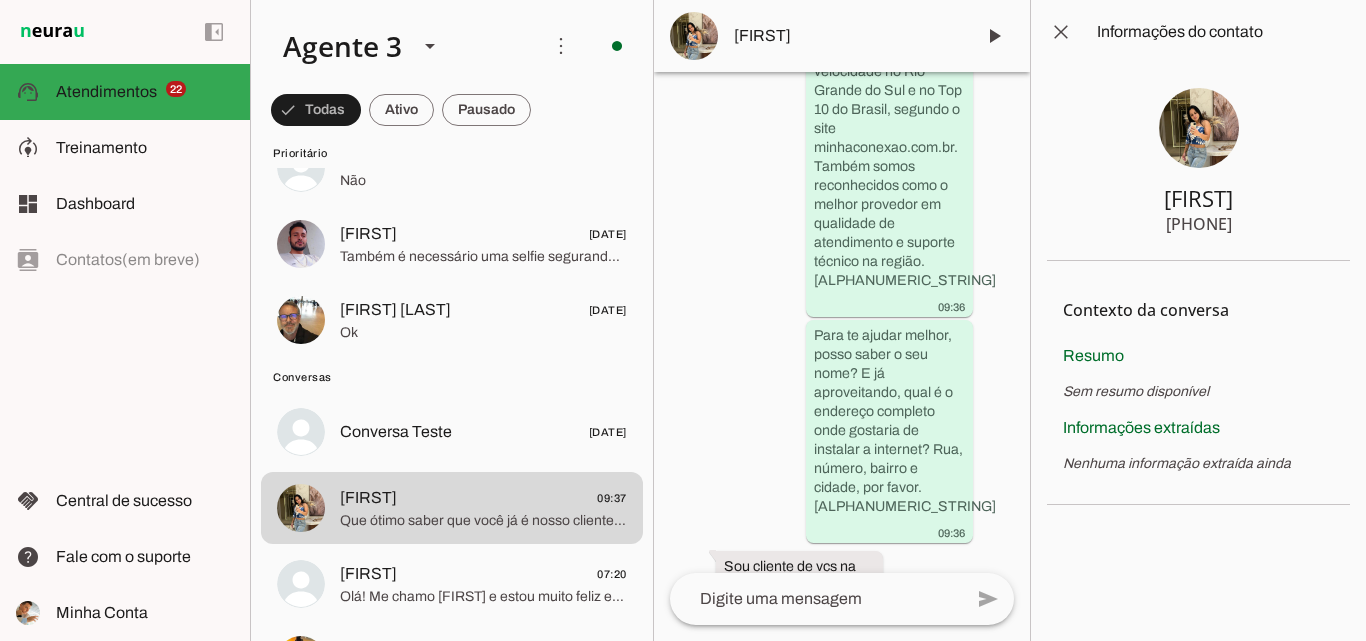 scroll, scrollTop: 538, scrollLeft: 0, axis: vertical 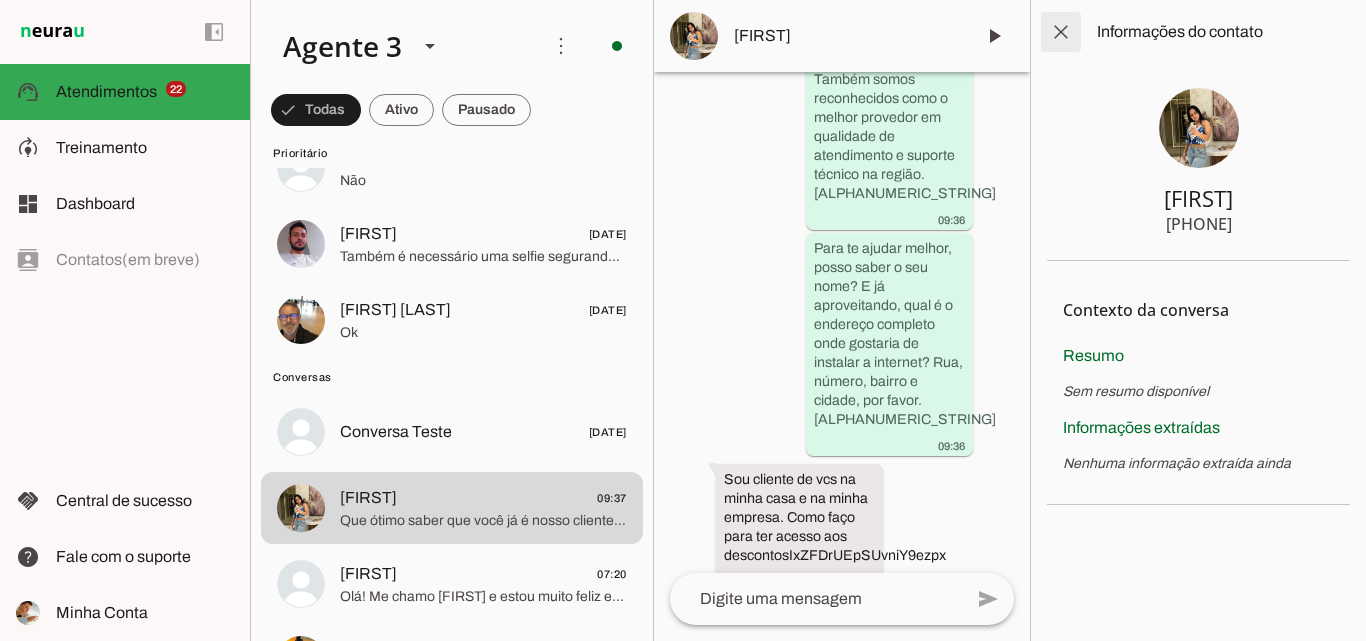 click at bounding box center (1061, 32) 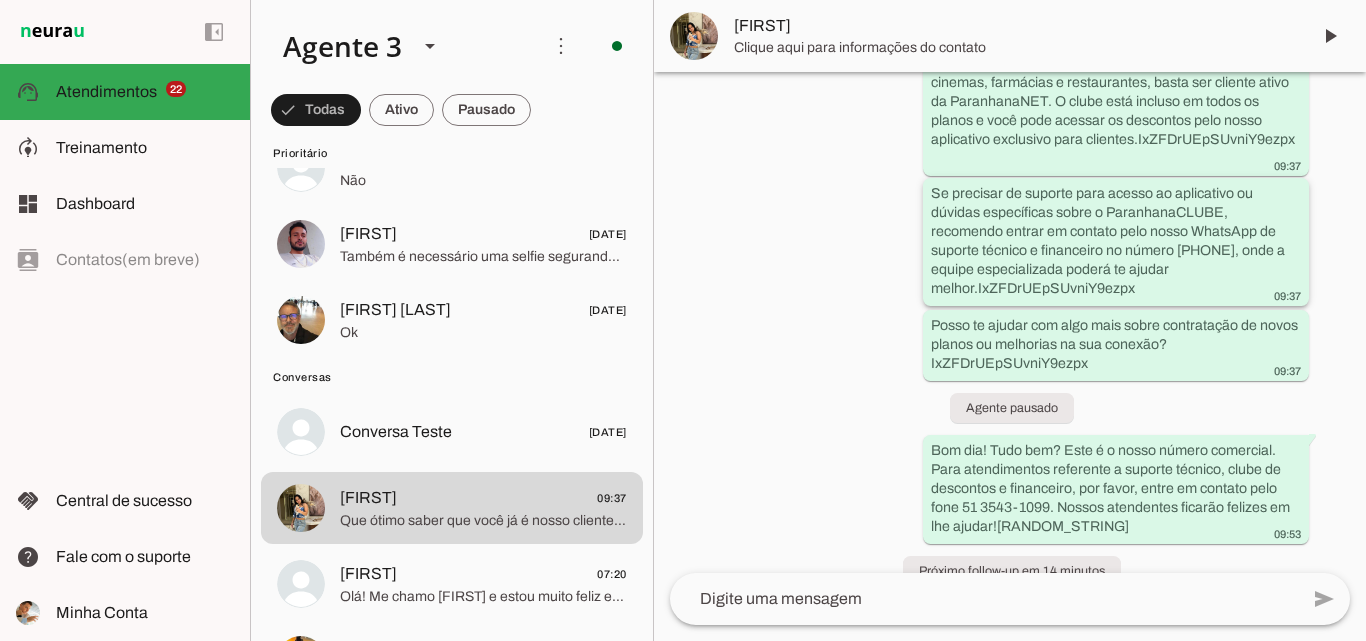 scroll, scrollTop: 629, scrollLeft: 0, axis: vertical 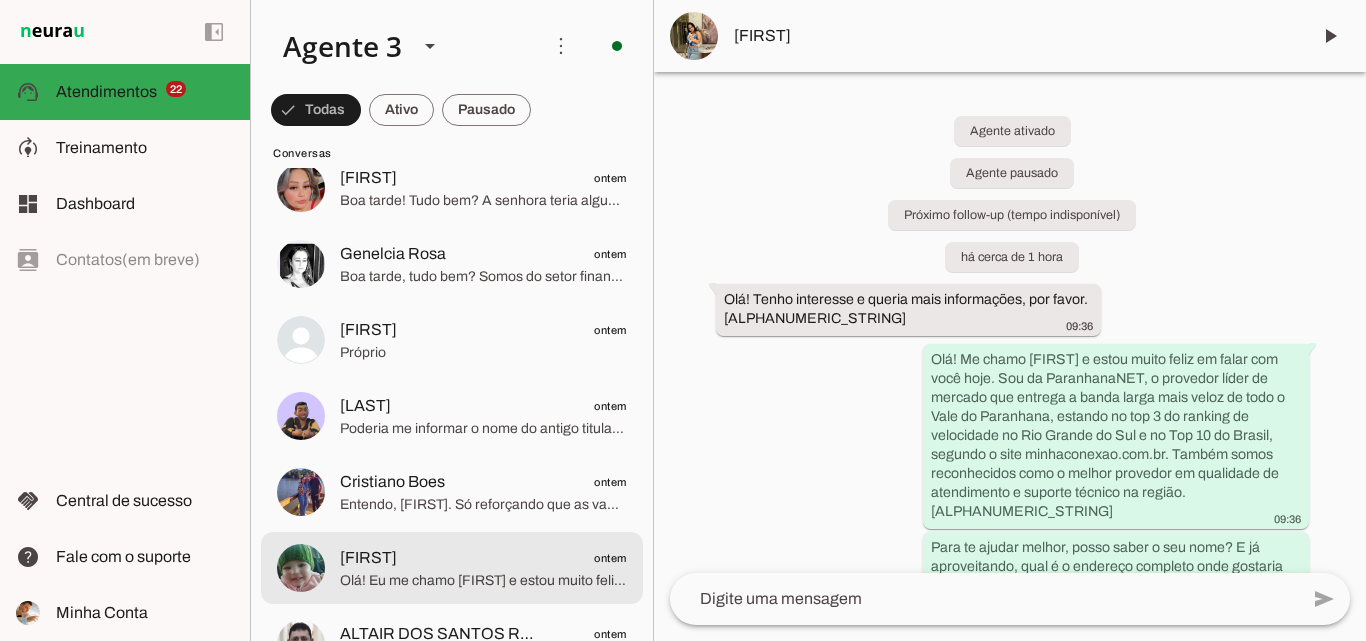 click on "[FIRST]
[TIME_REFERENCE]" 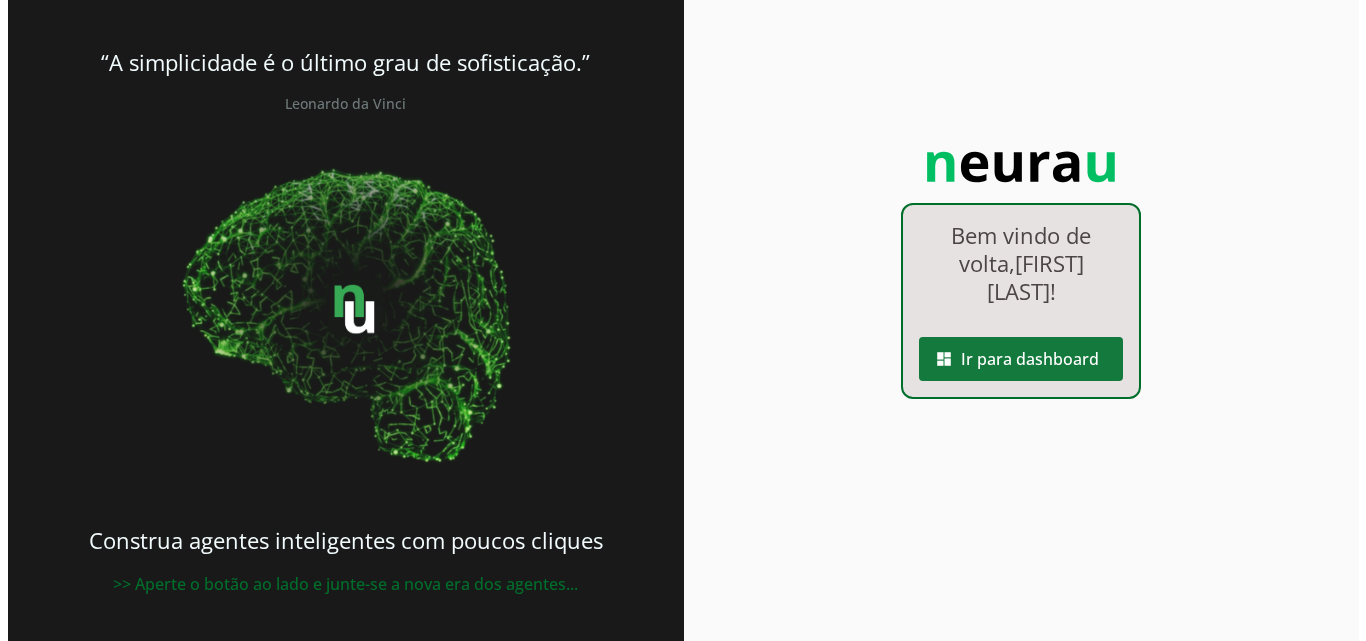 scroll, scrollTop: 0, scrollLeft: 0, axis: both 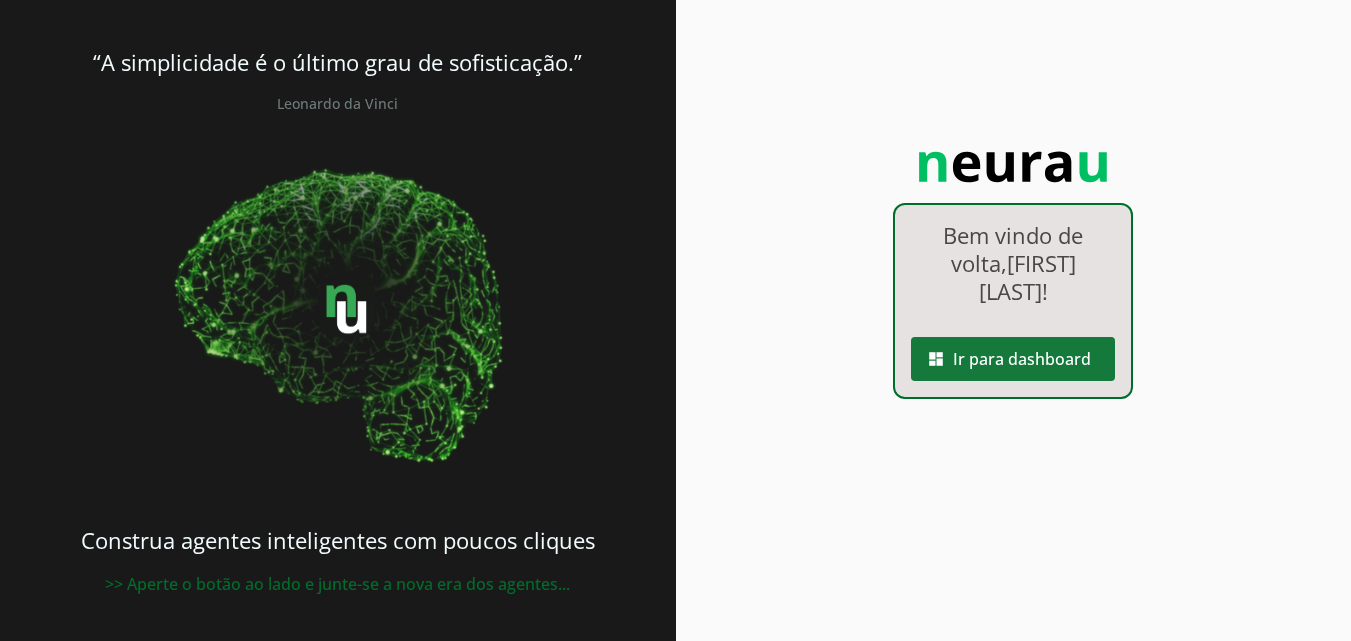 click at bounding box center (1013, 359) 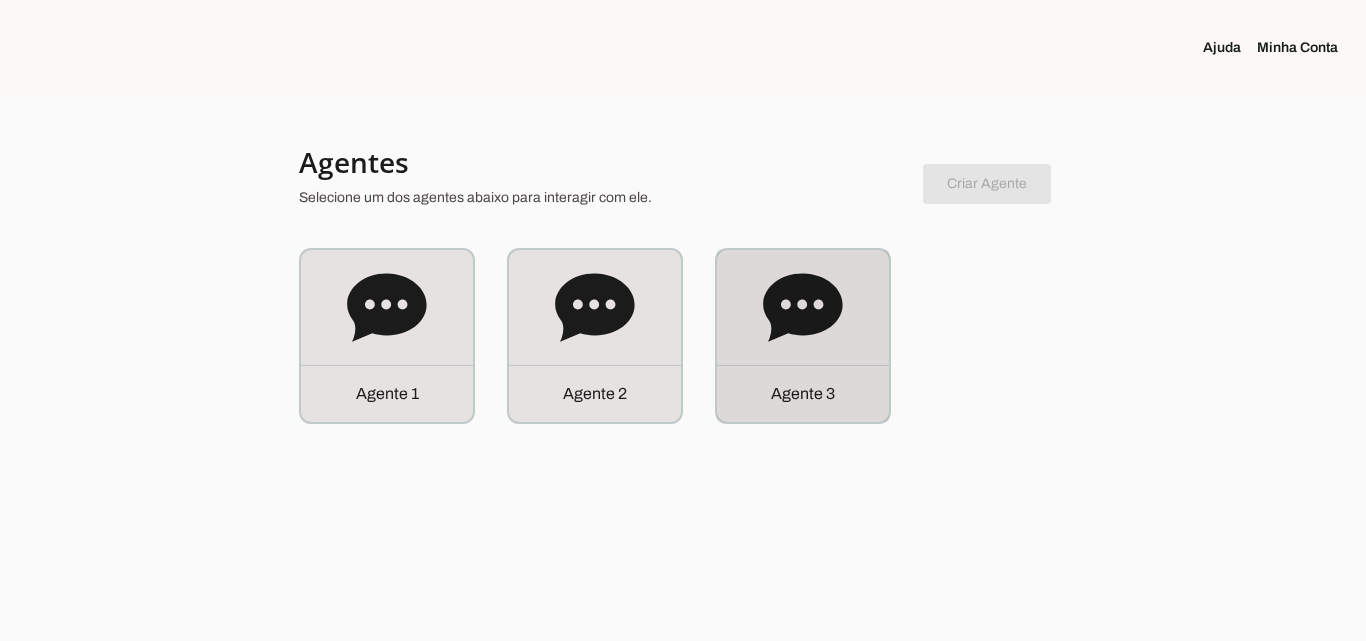 click on "Agente 3" 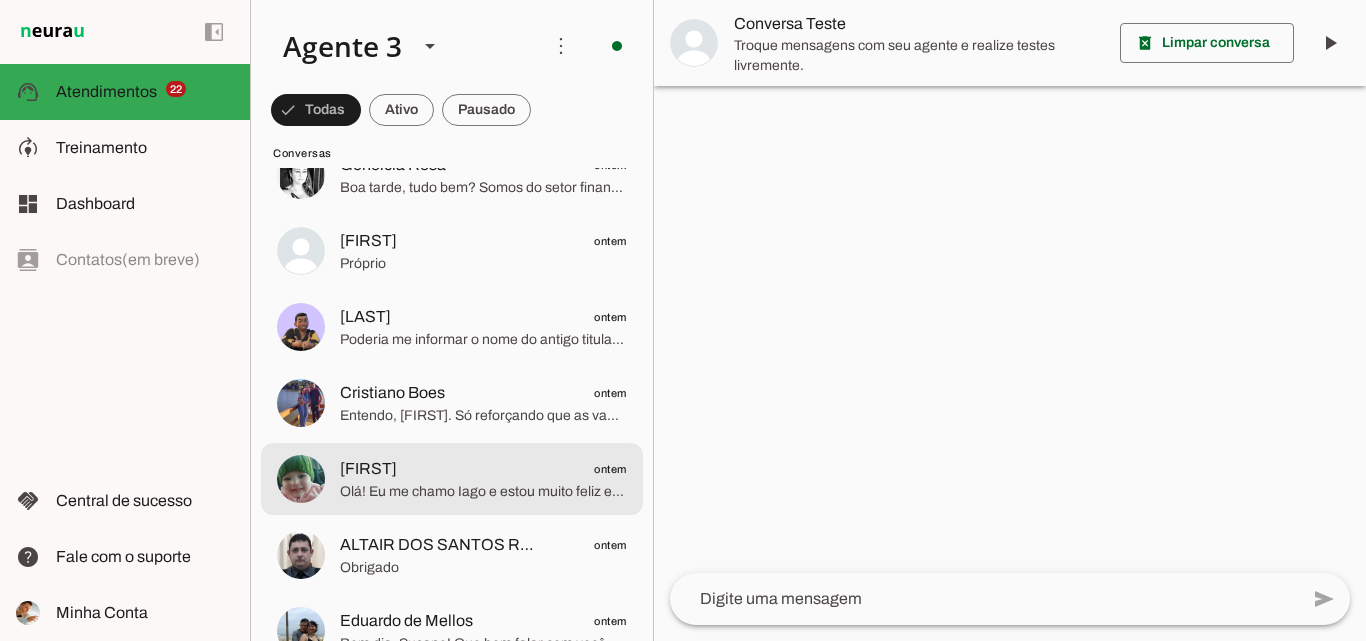 scroll, scrollTop: 2400, scrollLeft: 0, axis: vertical 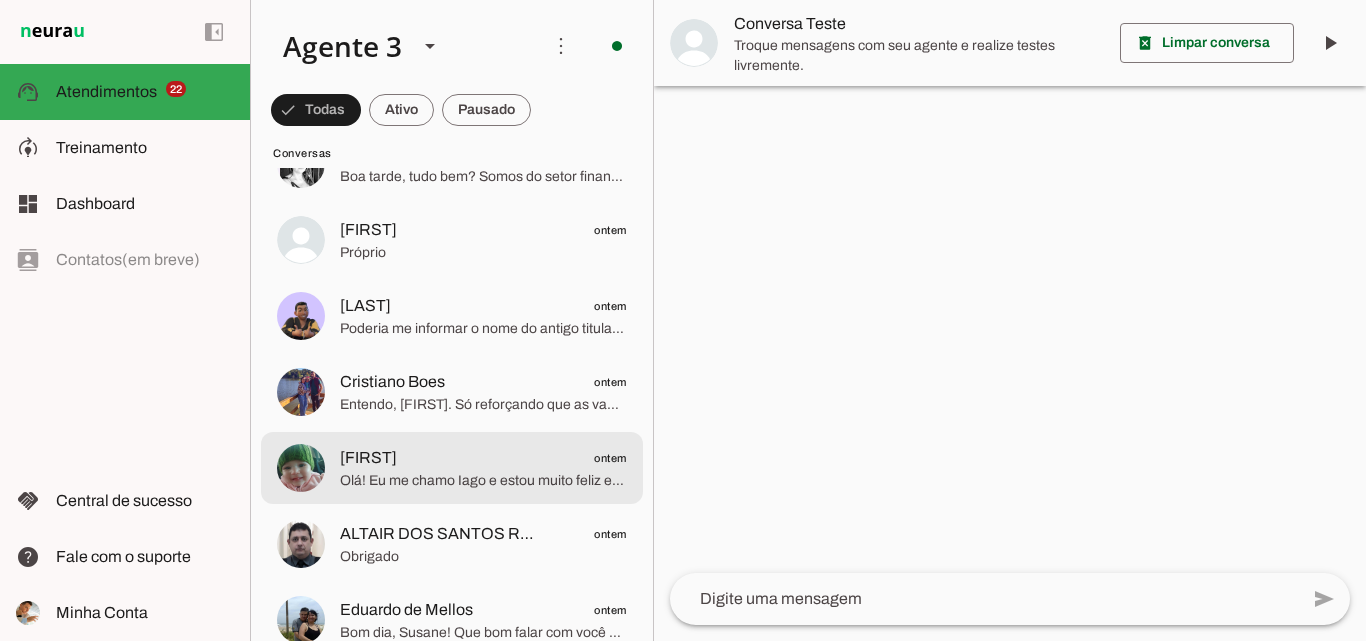 click on "Olá! Eu me chamo Iago e estou muito feliz em poder falar com você. A ParanhanaNET é um provedor líder de mercado, eleito como o provedor que entrega a banda larga mais veloz de todo o Vale do Paranhana, além de estar no top 3 do ranking de velocidade de internet no Rio Grande do Sul e no Top 10 do Brasil, segundo o site minhaconexao.com.br. Também somos reconhecidos como o melhor provedor de internet em qualidade de atendimento e suporte técnico no Vale do Paranhana.
Para começar, posso saber seu nome, por favor? E também preciso do seu endereço completo — rua, número, bairro e cidade — para verificar se temos cobertura de fibra óptica perto aí no seu local e podemos atender você com o melhor serviço." 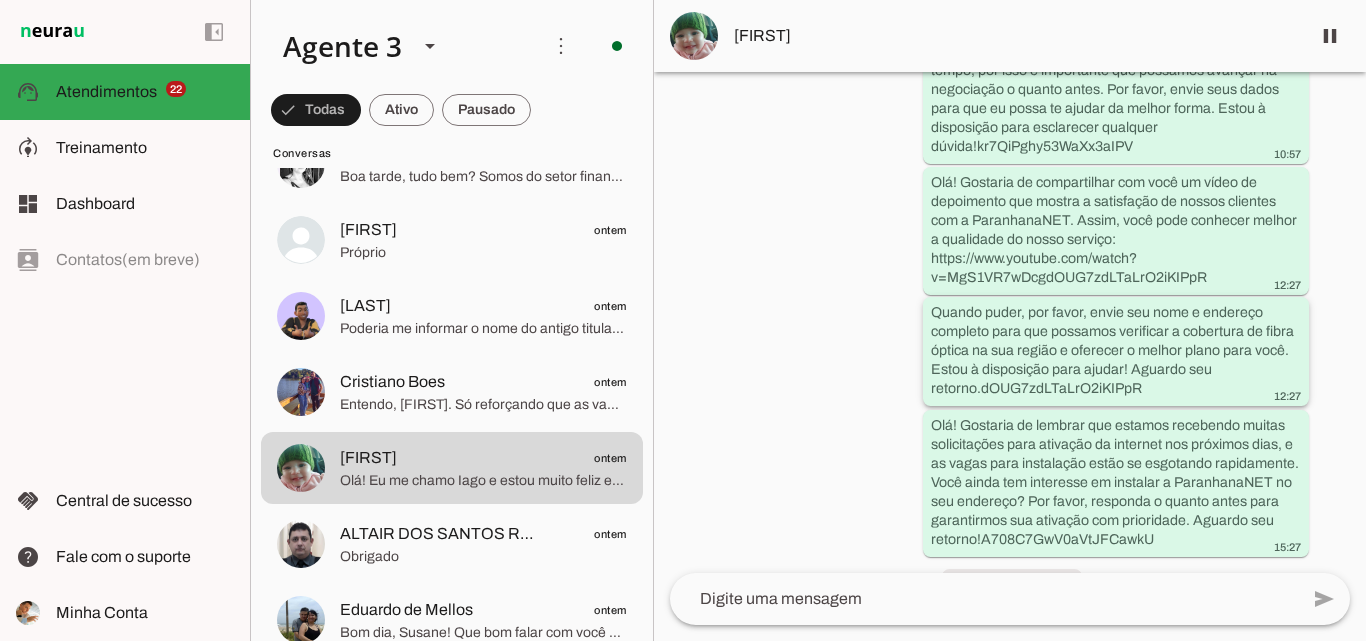 scroll, scrollTop: 861, scrollLeft: 0, axis: vertical 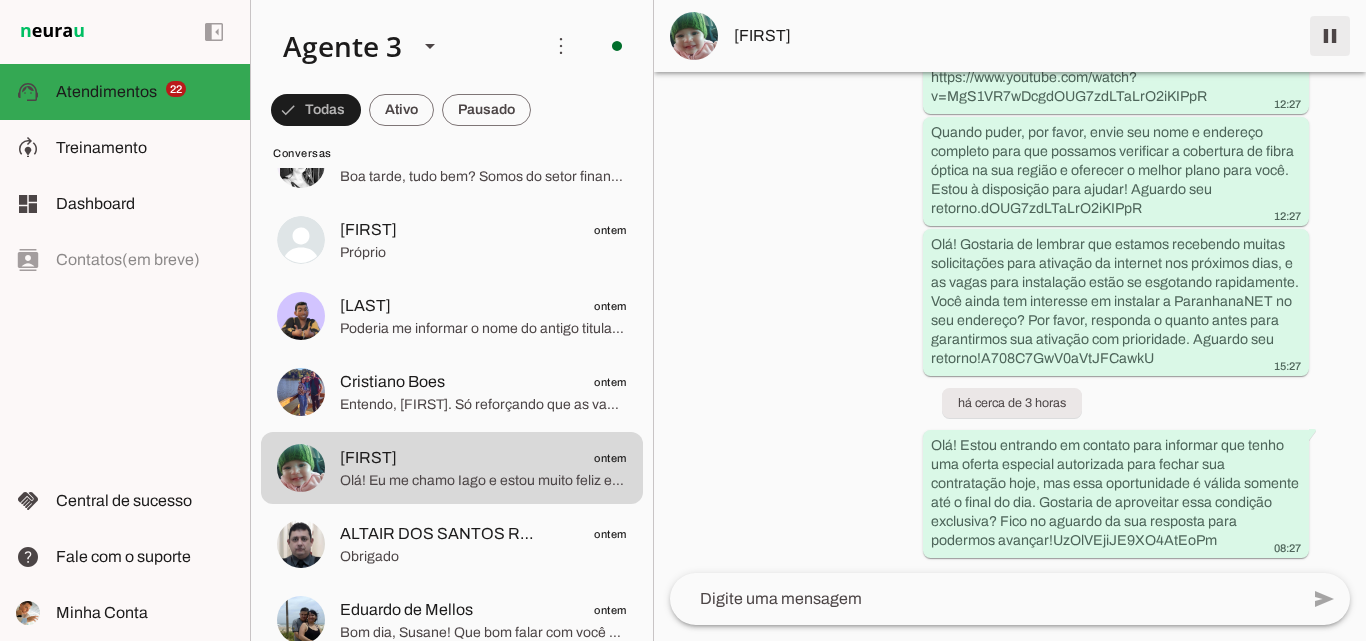 click at bounding box center [1330, 36] 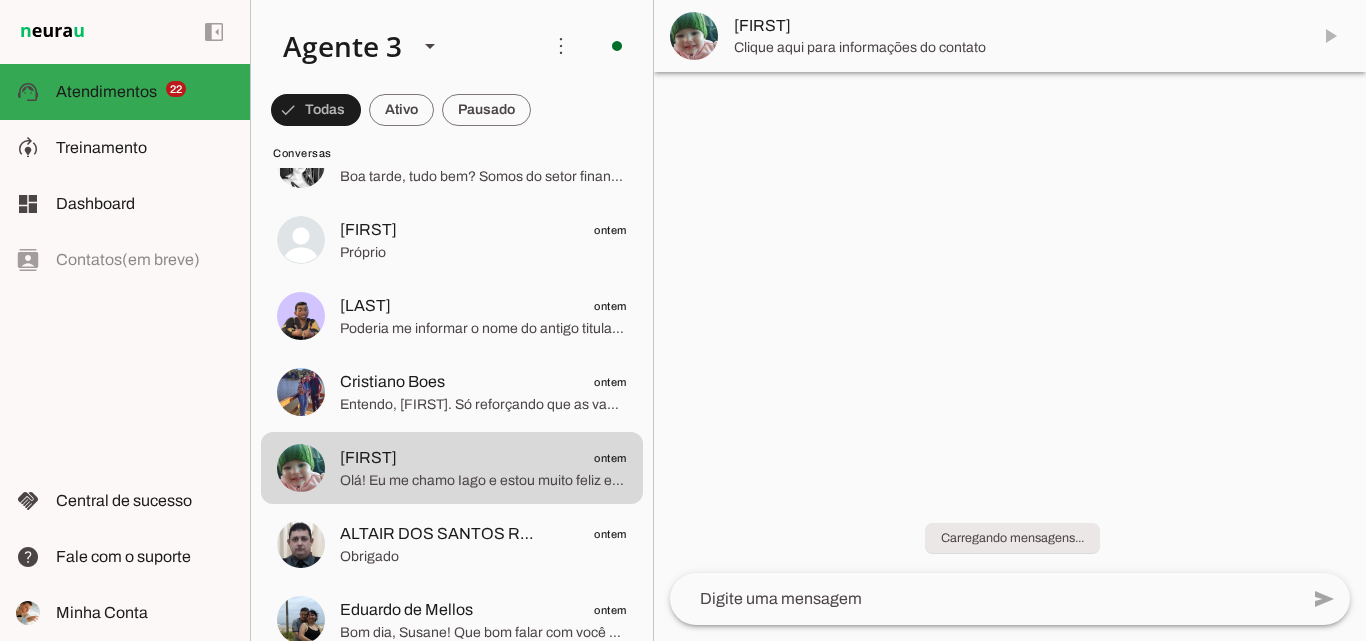 scroll, scrollTop: 0, scrollLeft: 0, axis: both 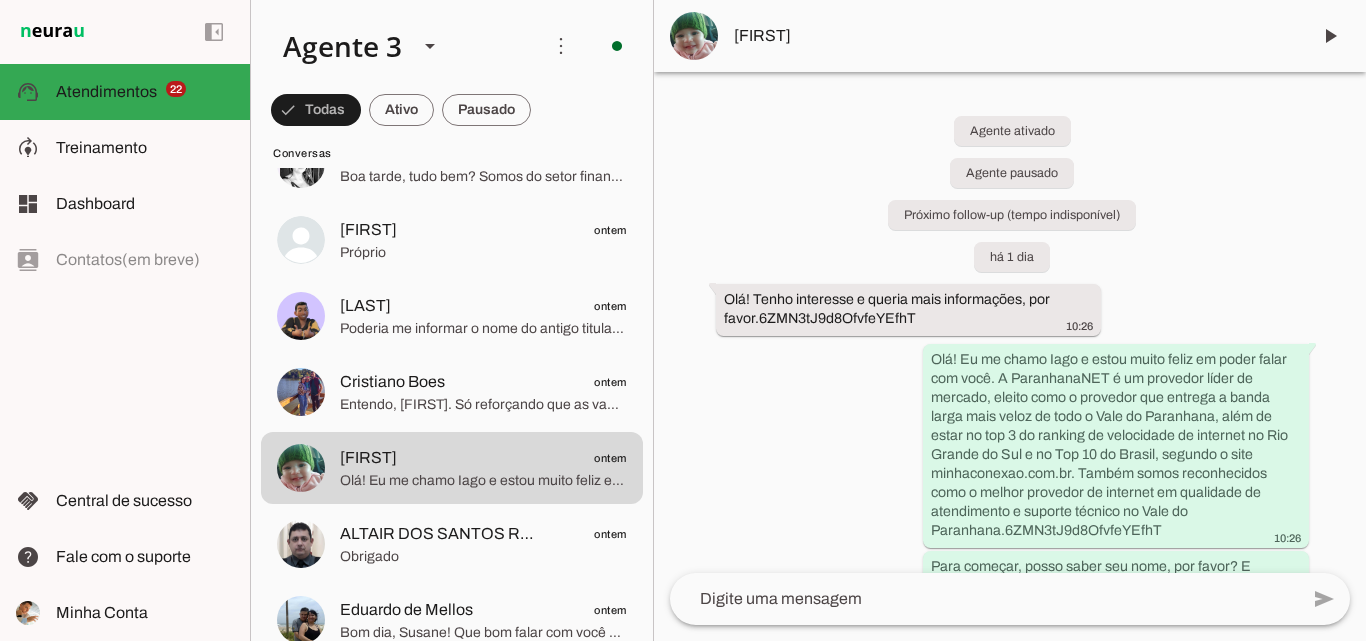 click on "[FIRST]" at bounding box center [1010, 36] 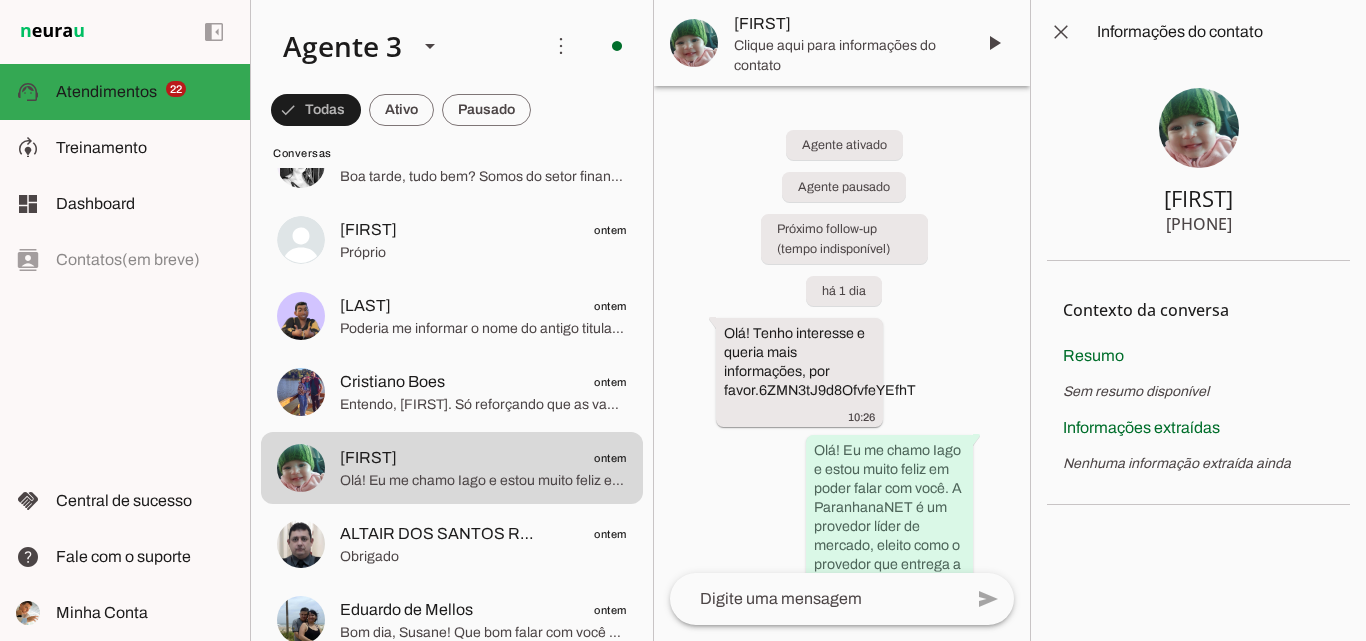 type 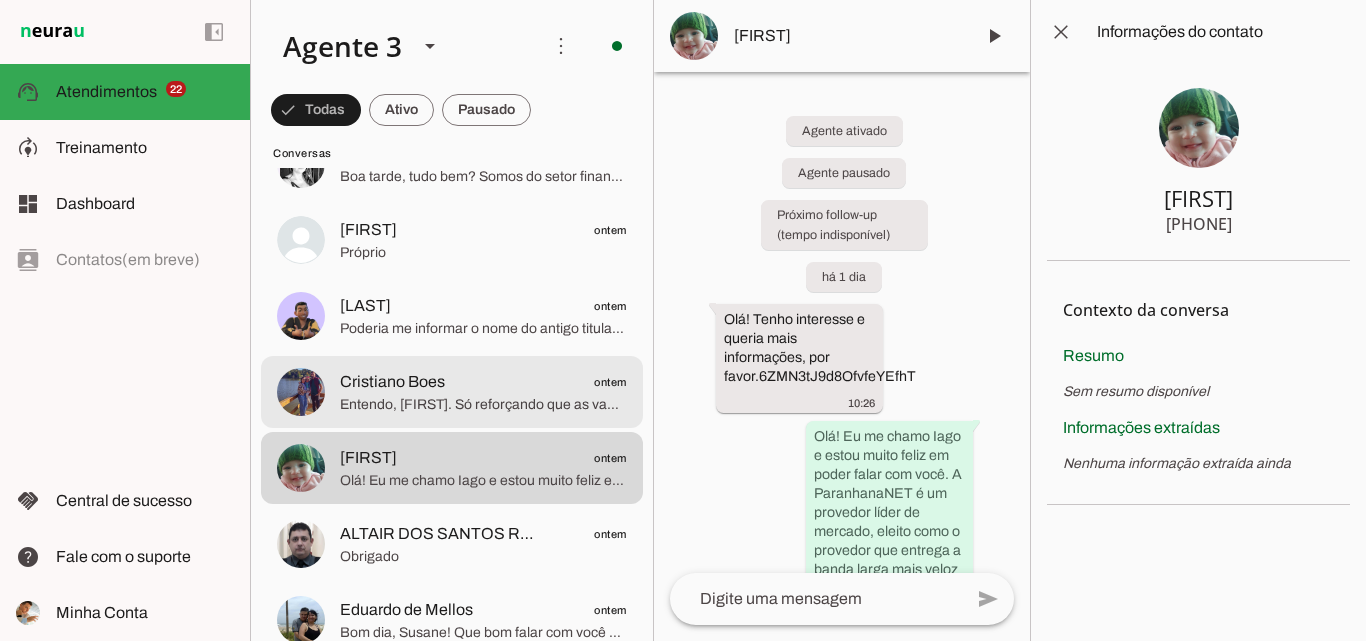 click on "Entendo, [FIRST]. Só reforçando que as vagas para sua região estão limitadas e as promoções podem acabar a qualquer momento. Se quiser, posso deixar uma reserva para você garantir sua vaga enquanto decide, evitando perder essa oportunidade.
Posso fazer essa reserva para você? E, se possível, quais dias e horários normalmente teria alguém no endereço para receber a equipe de instalação, caso decida fechar antes da sexta?" 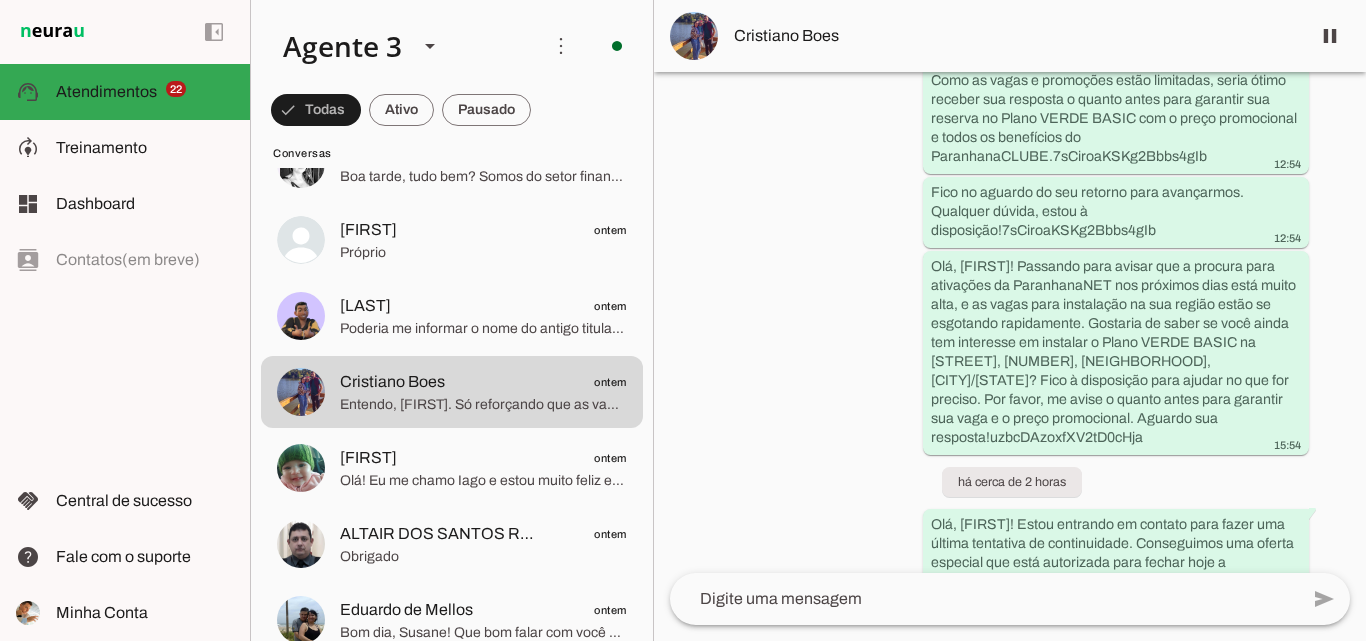 scroll, scrollTop: 5624, scrollLeft: 0, axis: vertical 